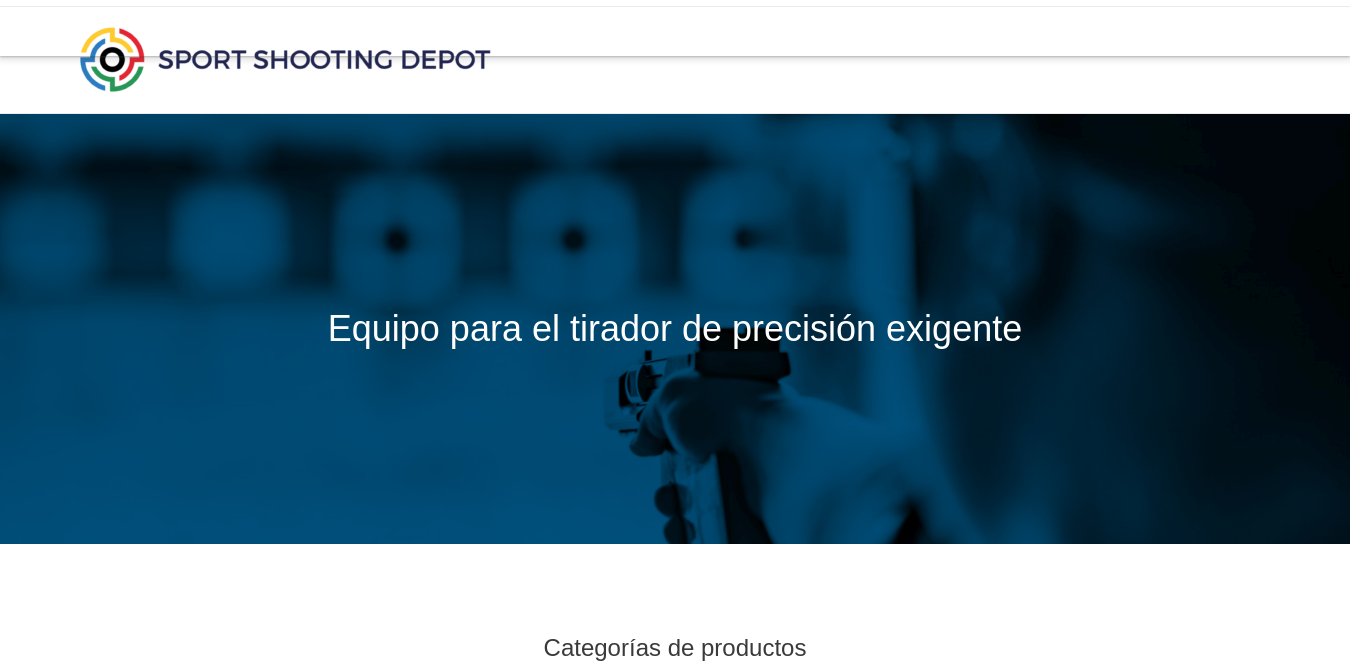 scroll, scrollTop: 0, scrollLeft: 0, axis: both 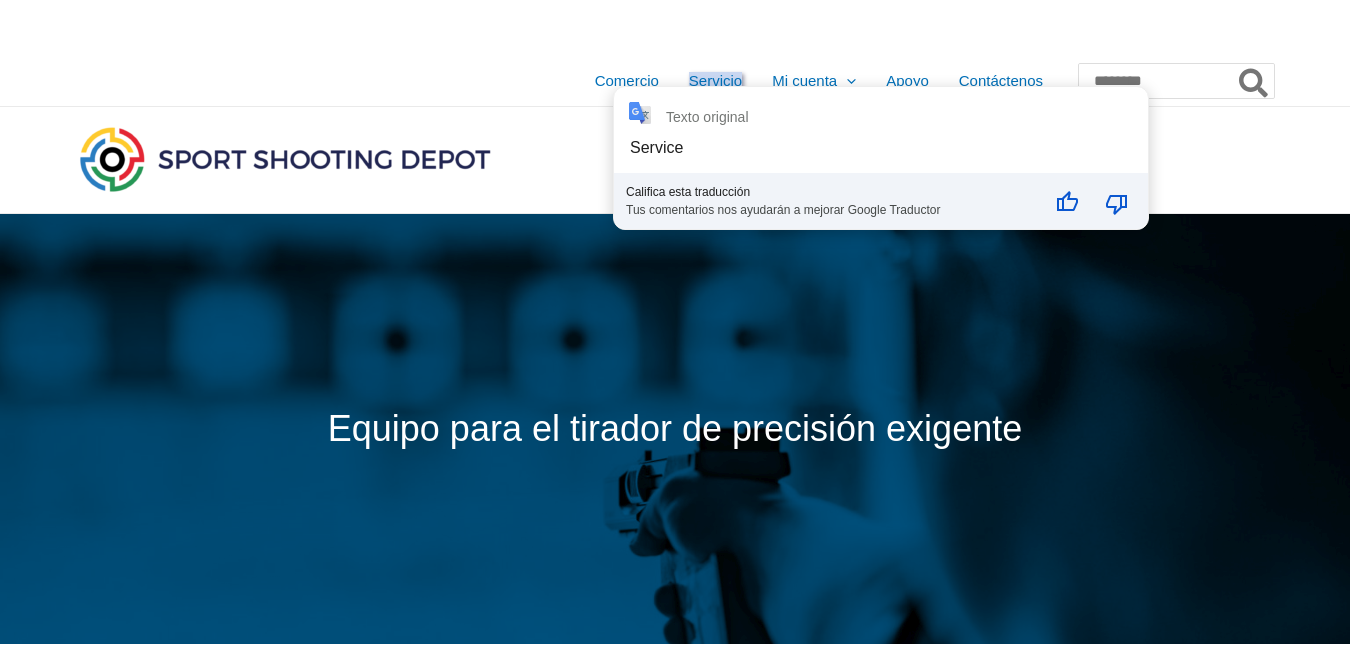 click on "Texto original" at bounding box center [707, 117] 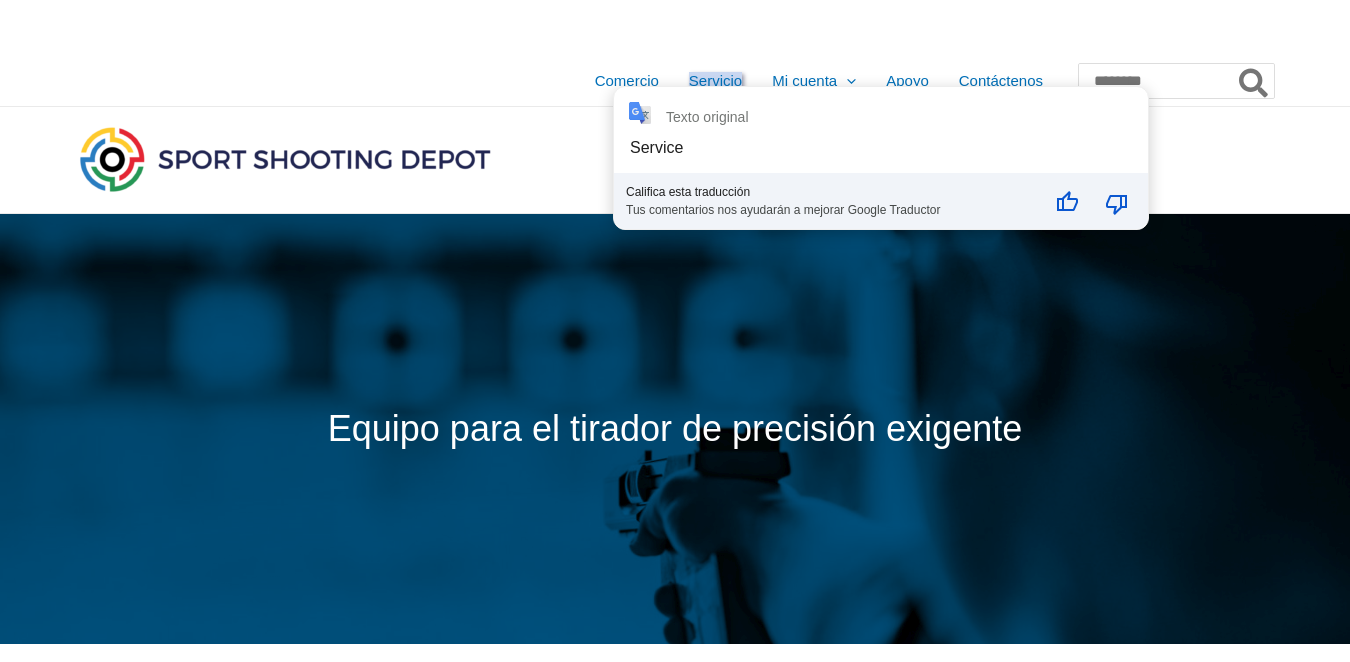 click at bounding box center [640, 113] 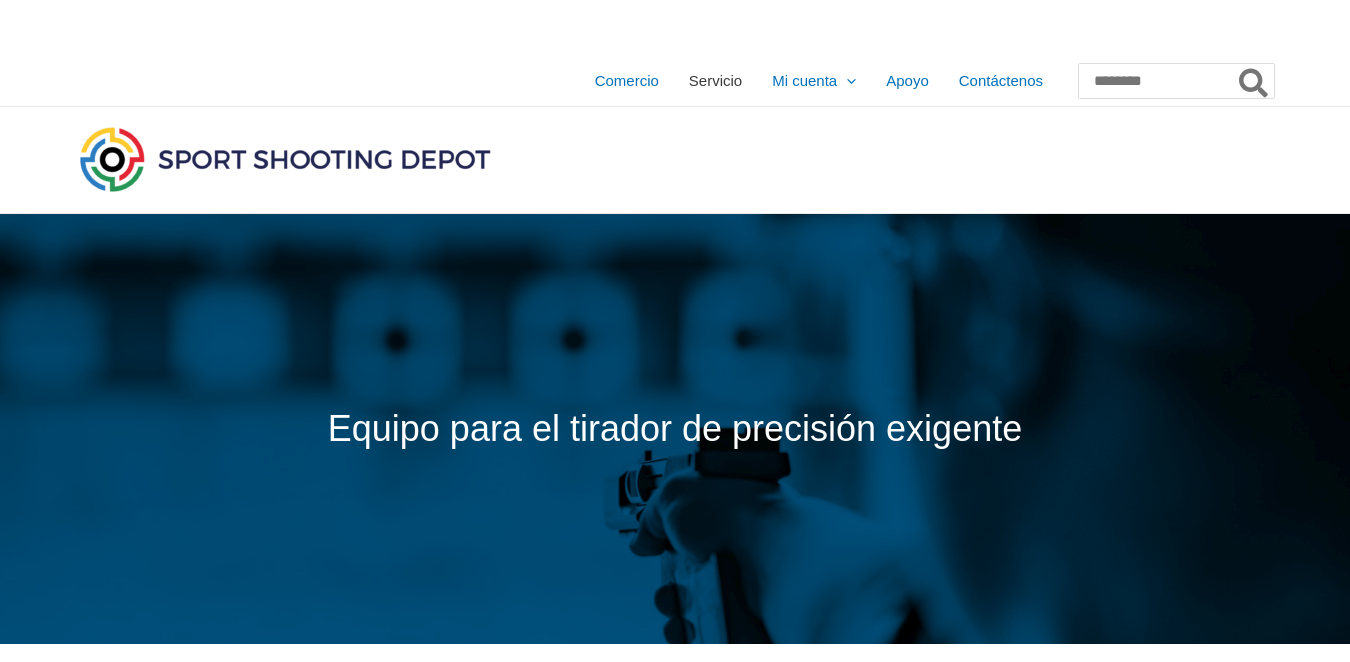 click on "Servicio" at bounding box center [715, 80] 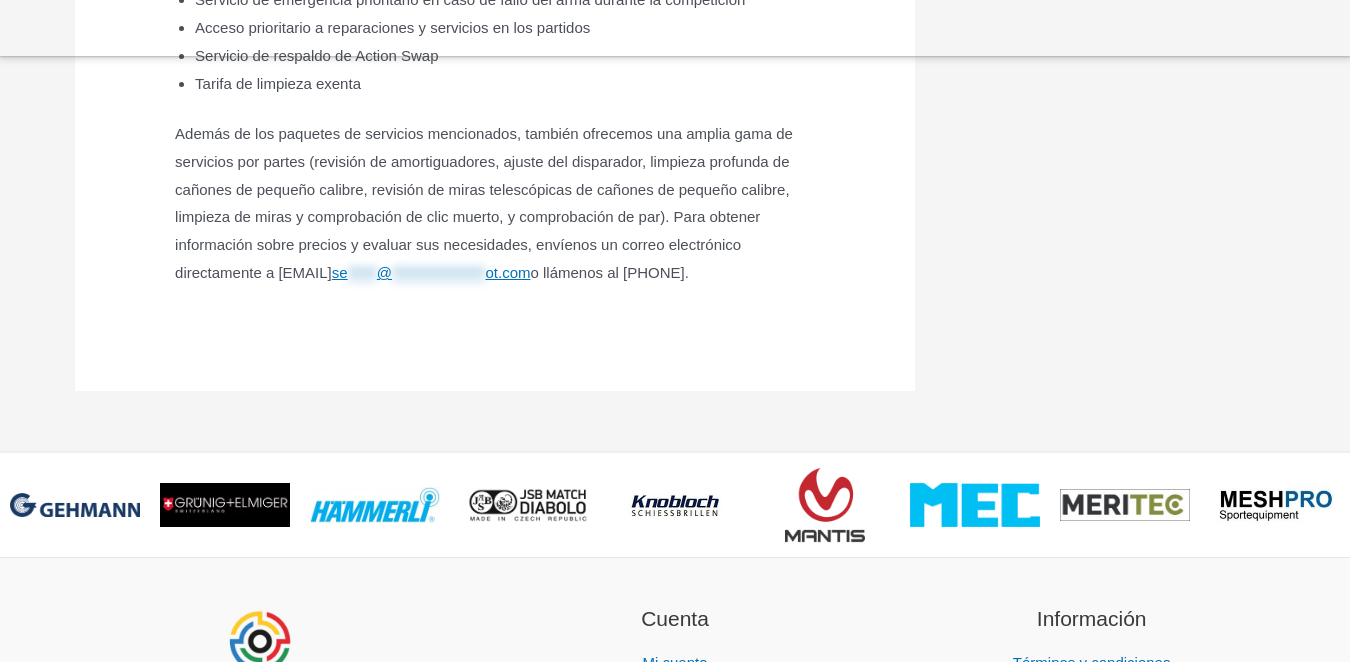 scroll, scrollTop: 1400, scrollLeft: 0, axis: vertical 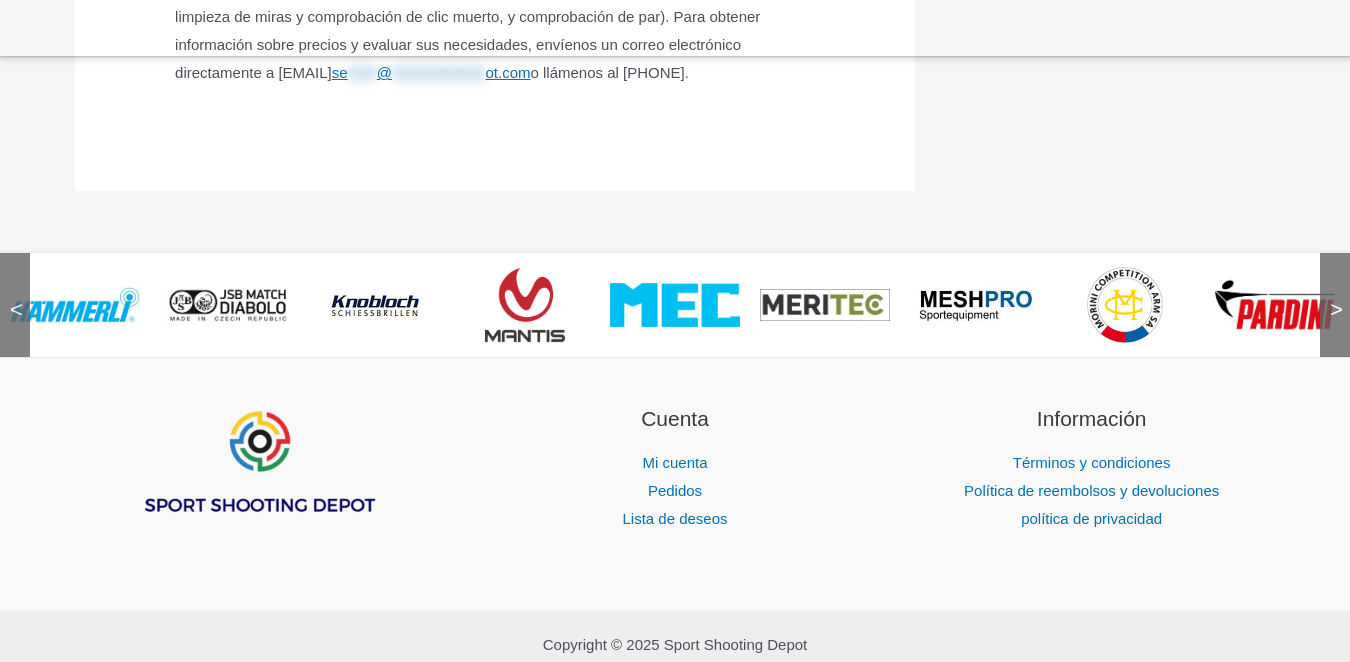 click at bounding box center (1125, 305) 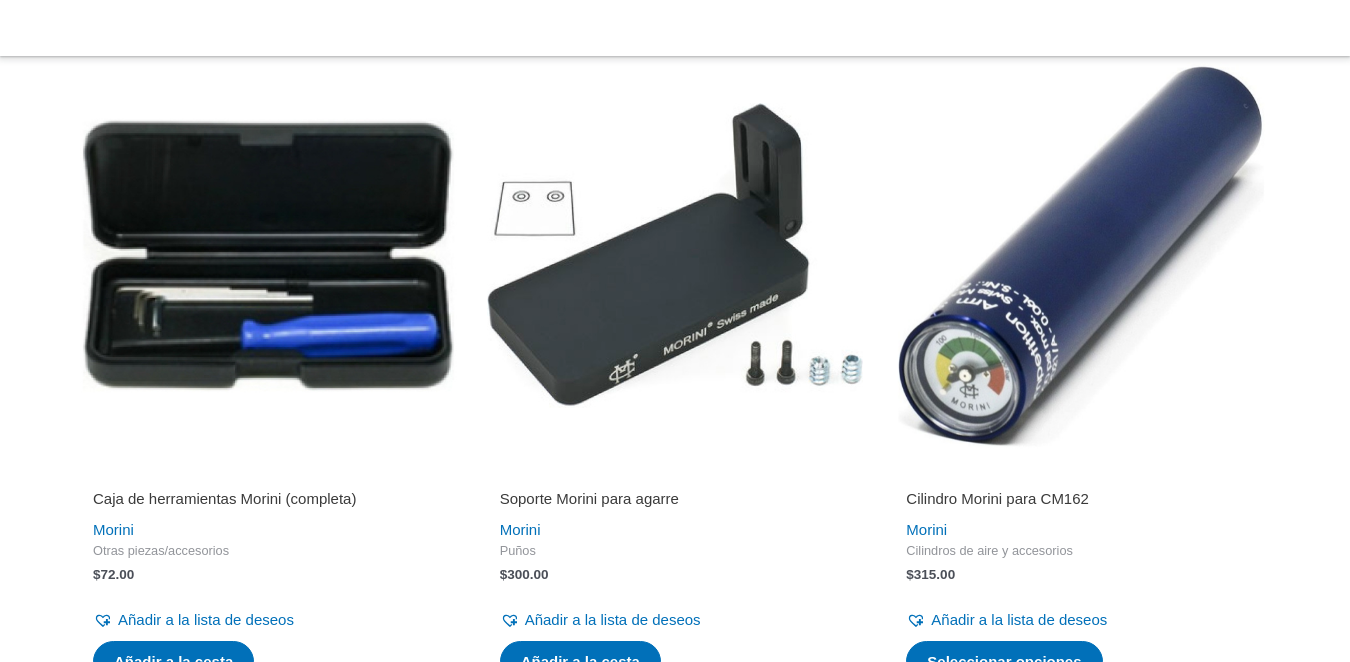 scroll, scrollTop: 3600, scrollLeft: 0, axis: vertical 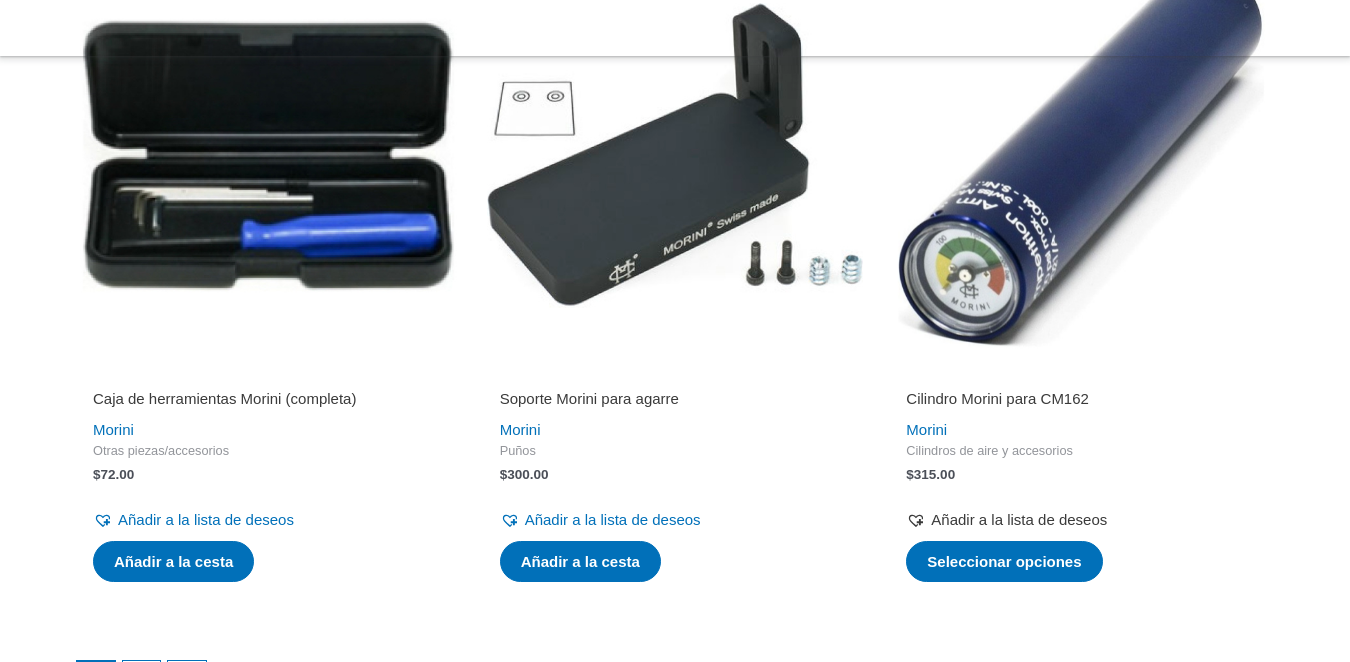 click on "Añadir a la lista de deseos Eliminar de la lista de deseos" at bounding box center (1006, 520) 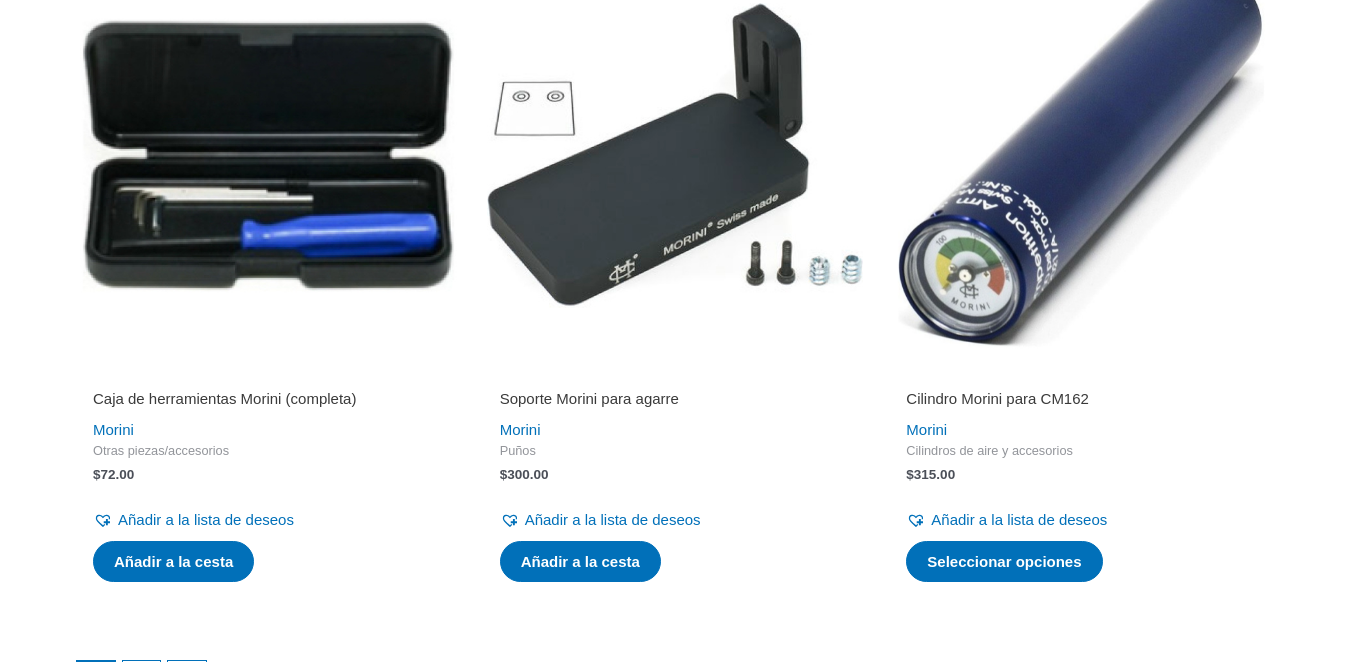 type on "**********" 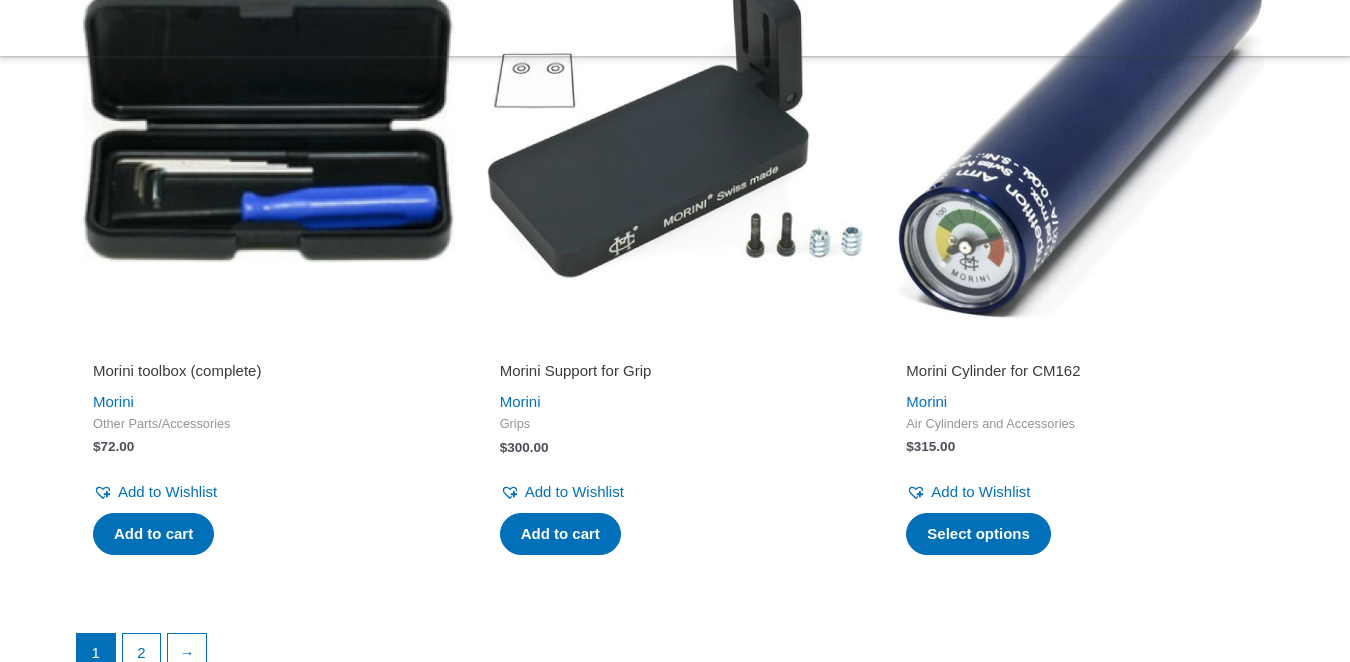 scroll, scrollTop: 3585, scrollLeft: 0, axis: vertical 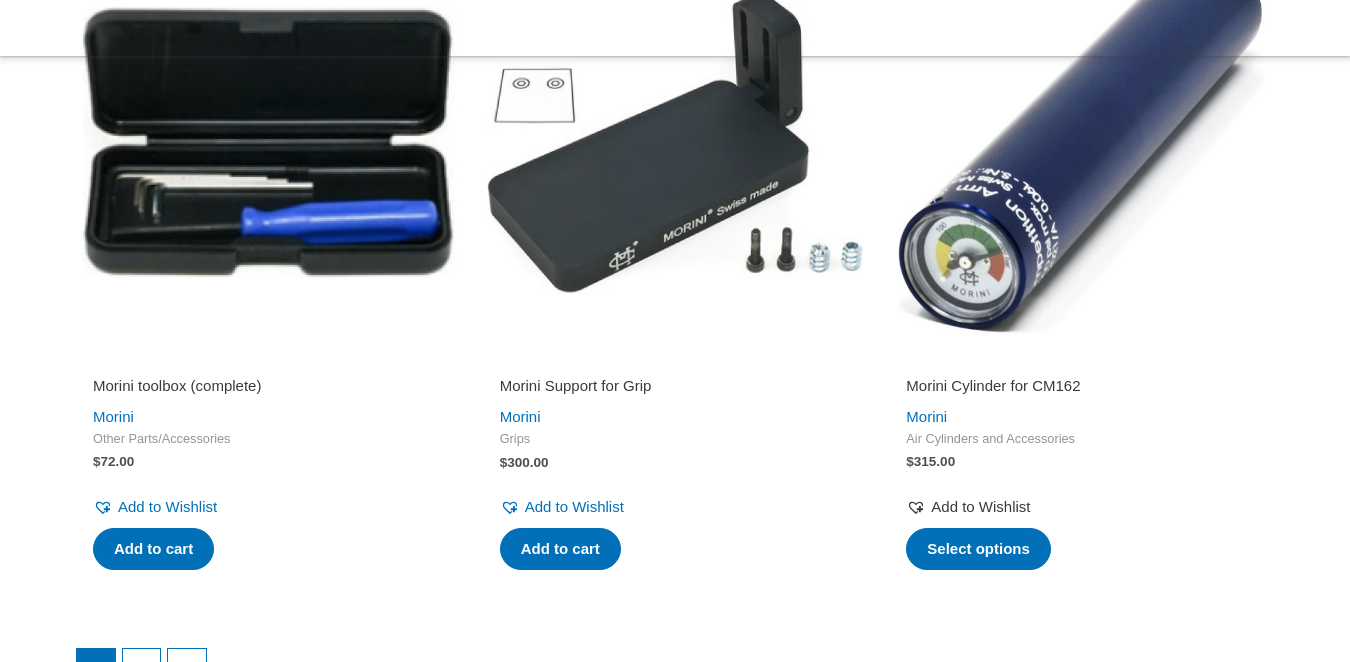 click on "Add to Wishlist Remove from Wishlist" at bounding box center (968, 507) 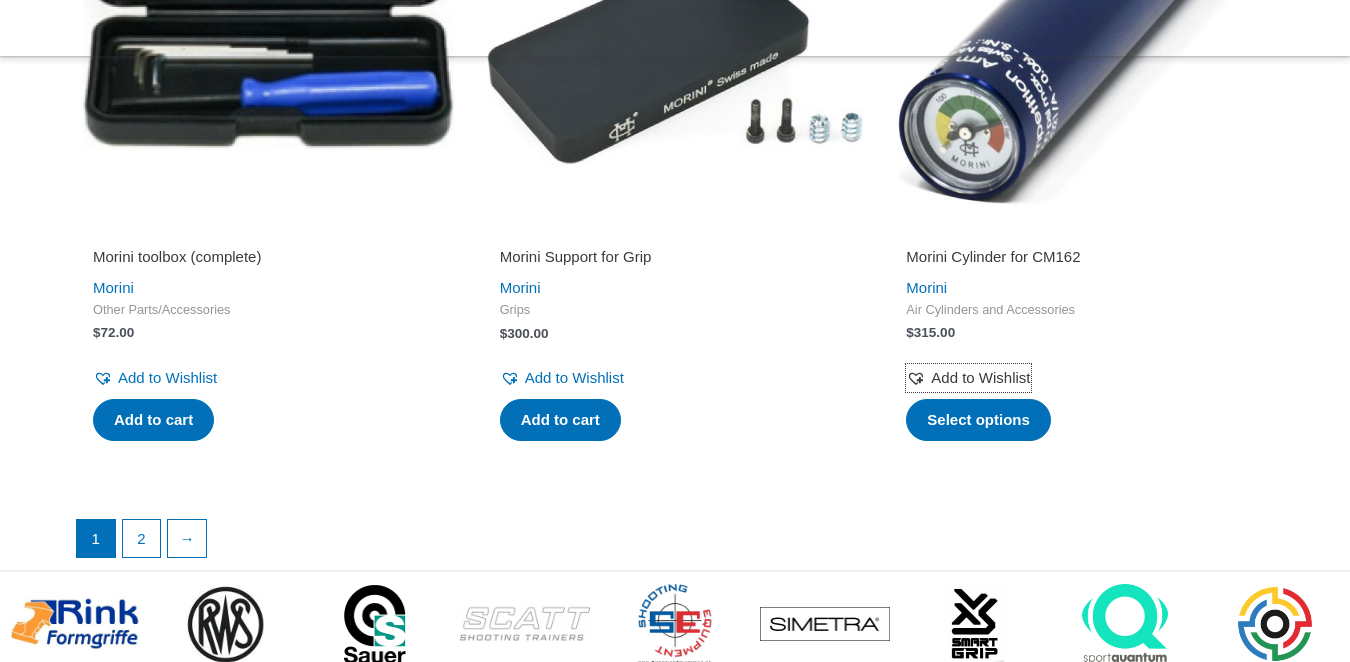 scroll, scrollTop: 3730, scrollLeft: 0, axis: vertical 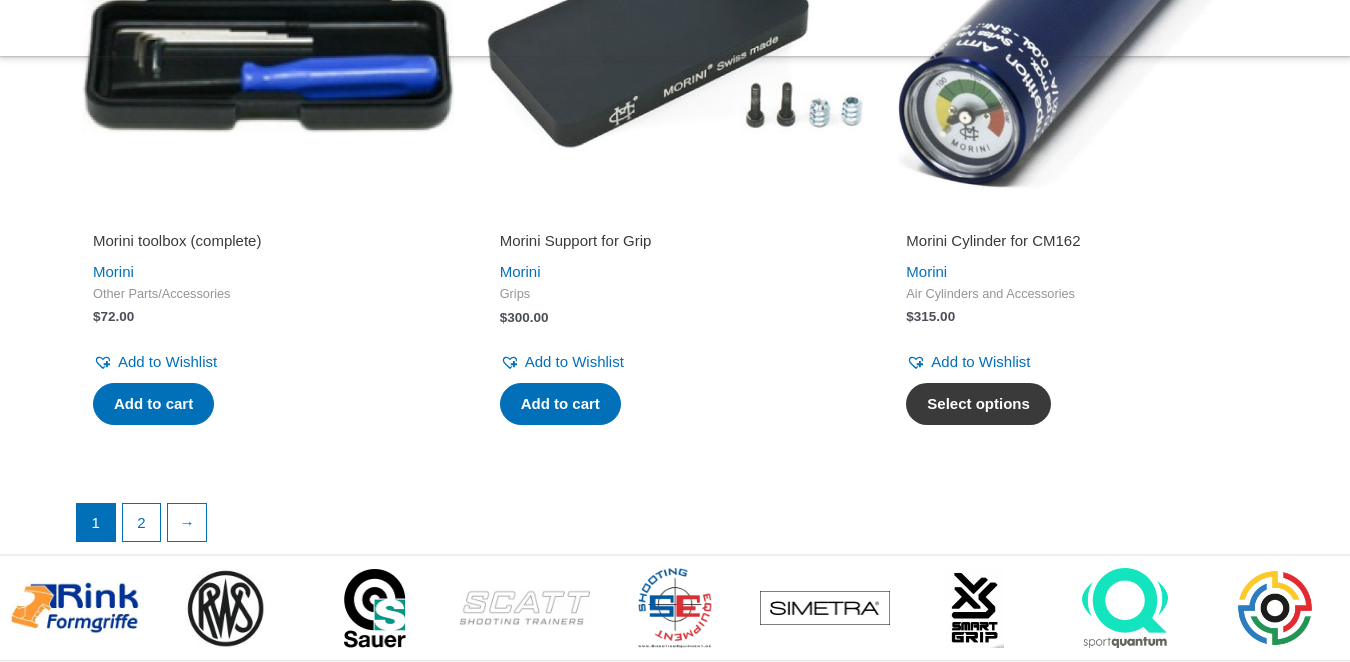 click on "Select options" at bounding box center [978, 404] 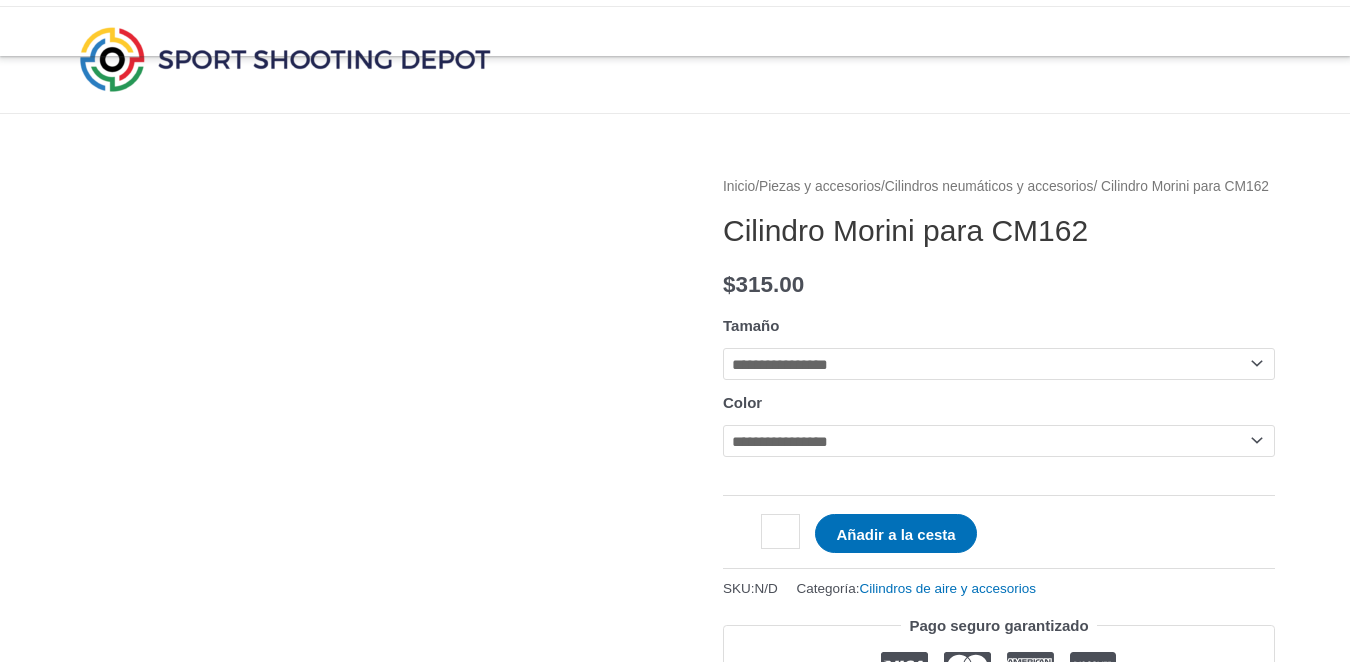 scroll, scrollTop: 100, scrollLeft: 0, axis: vertical 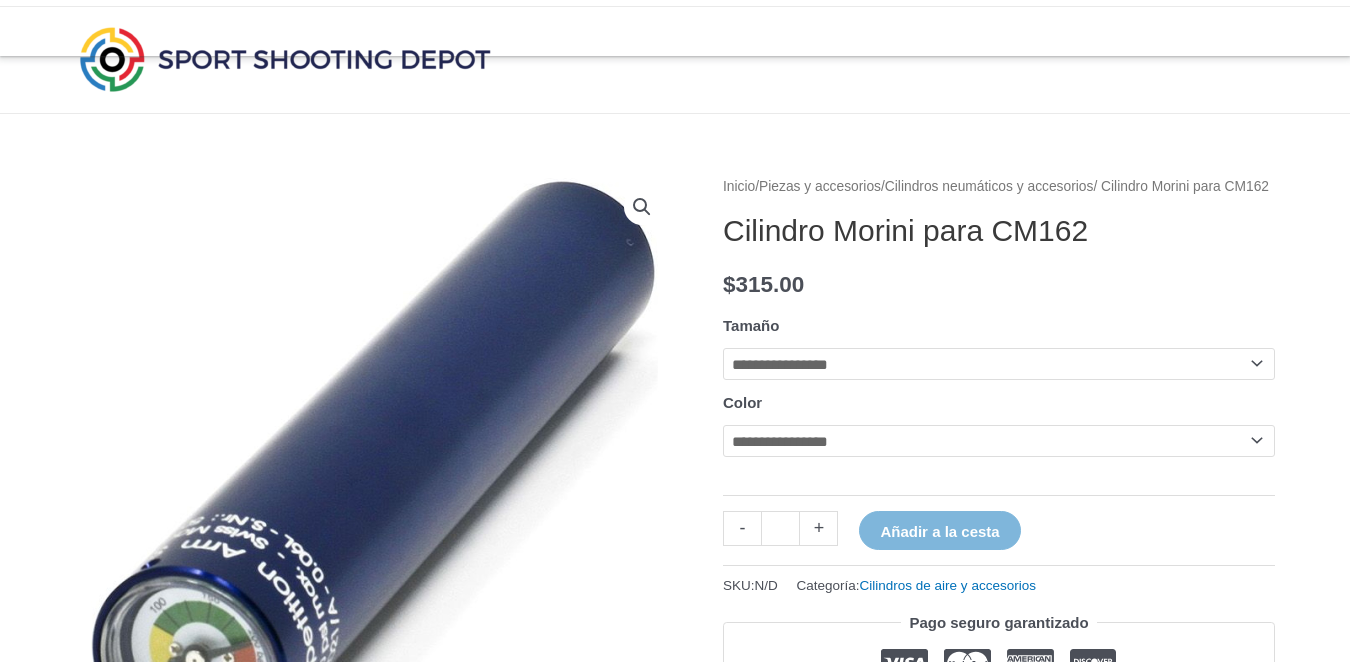 select on "****" 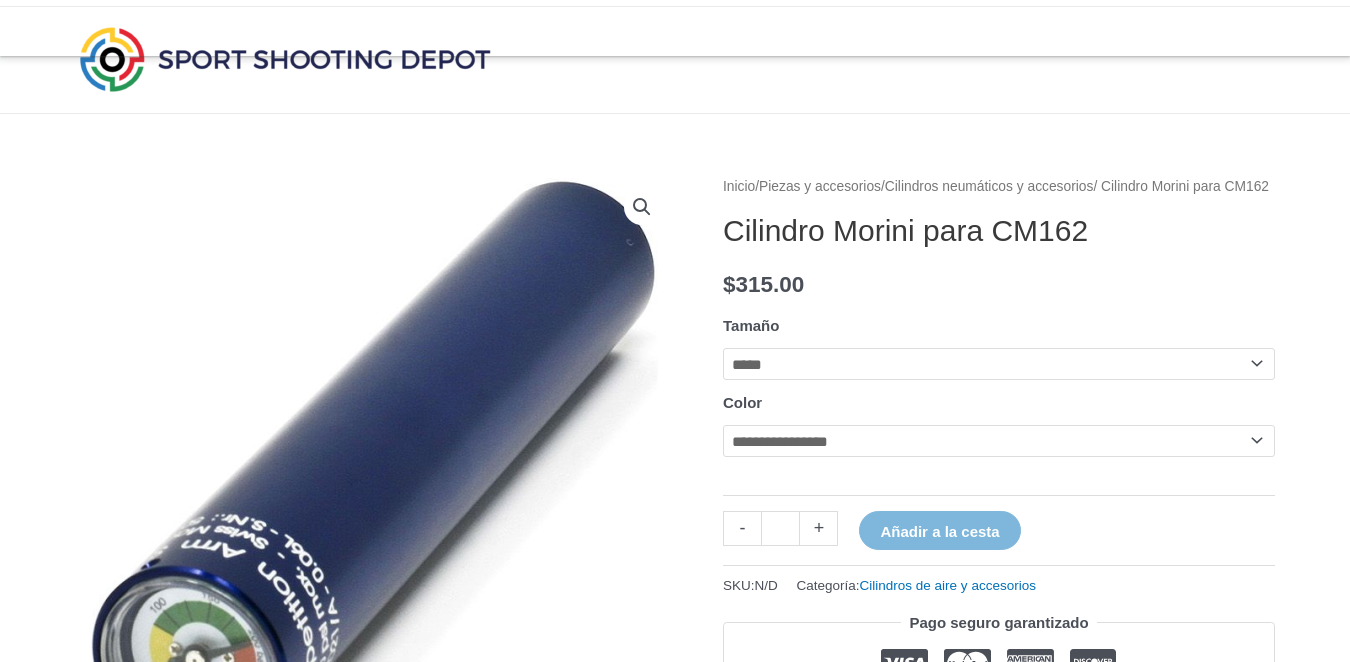 click on "**********" 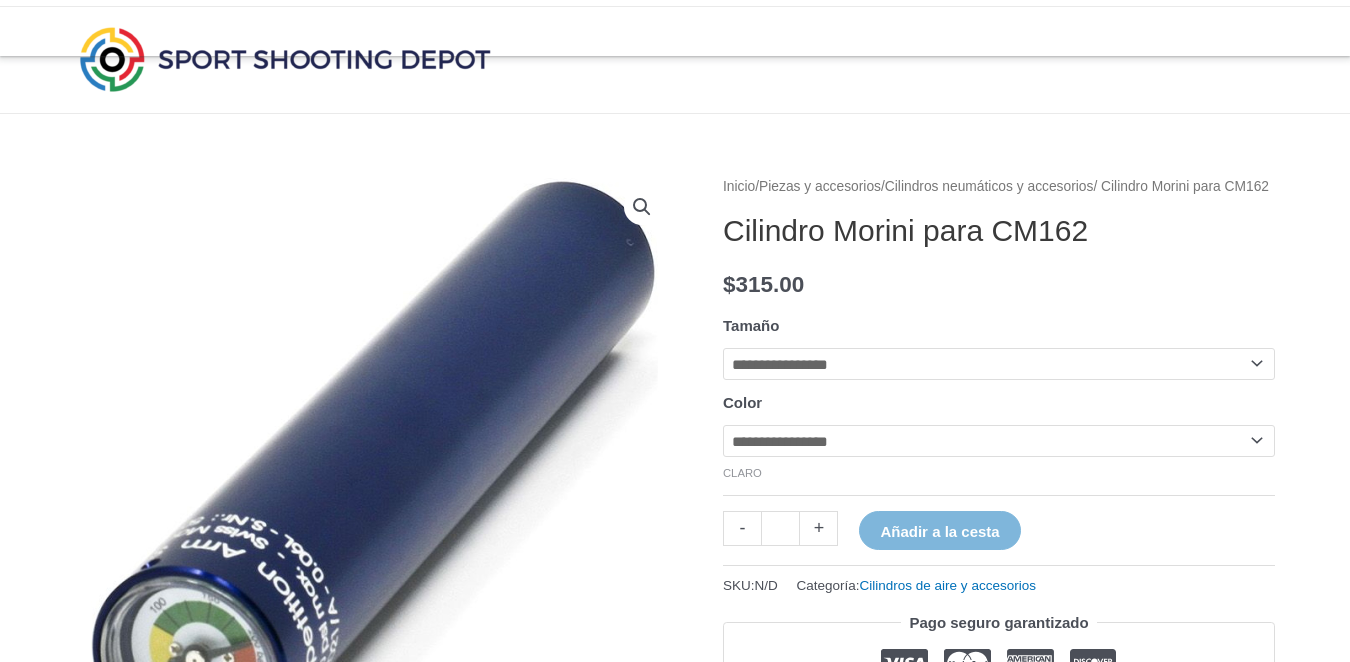 scroll, scrollTop: 200, scrollLeft: 0, axis: vertical 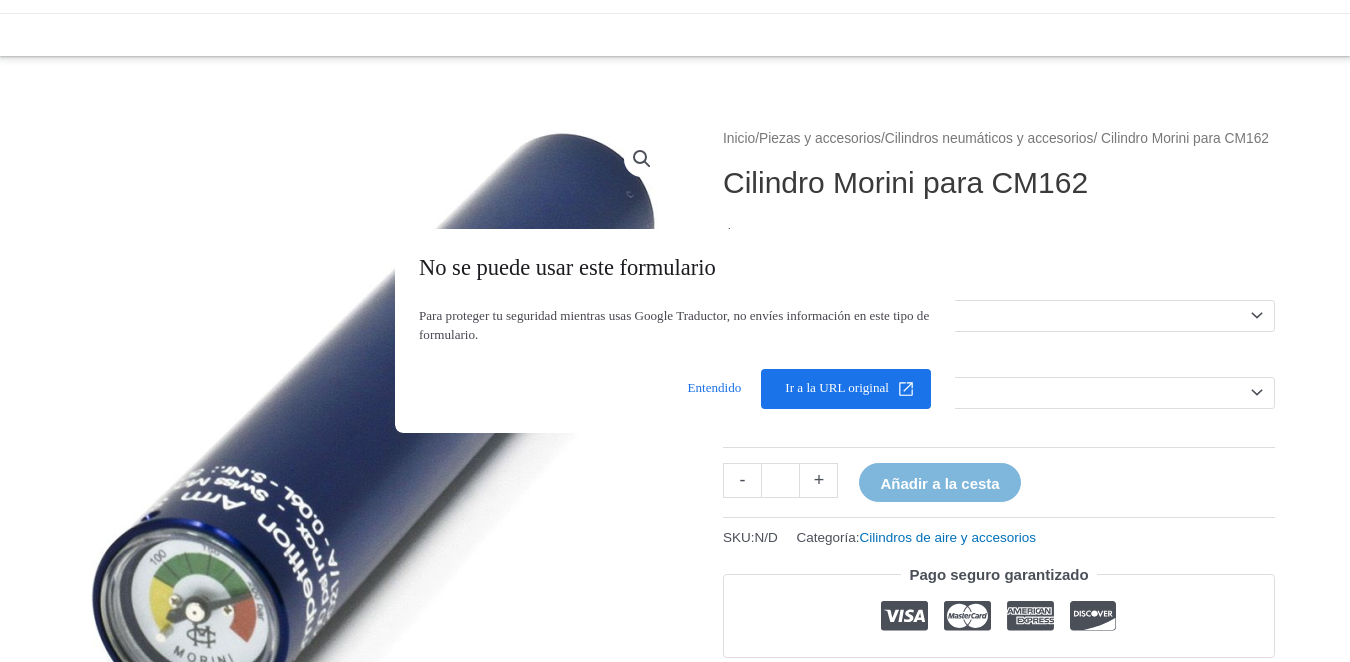 click on "Saltar al contenido
Comercio
Servicio
Mi cuenta
Alternar menú
Pedidos
Lista de deseos
Apoyo
Contáctenos
Buscar:" at bounding box center [675, 1587] 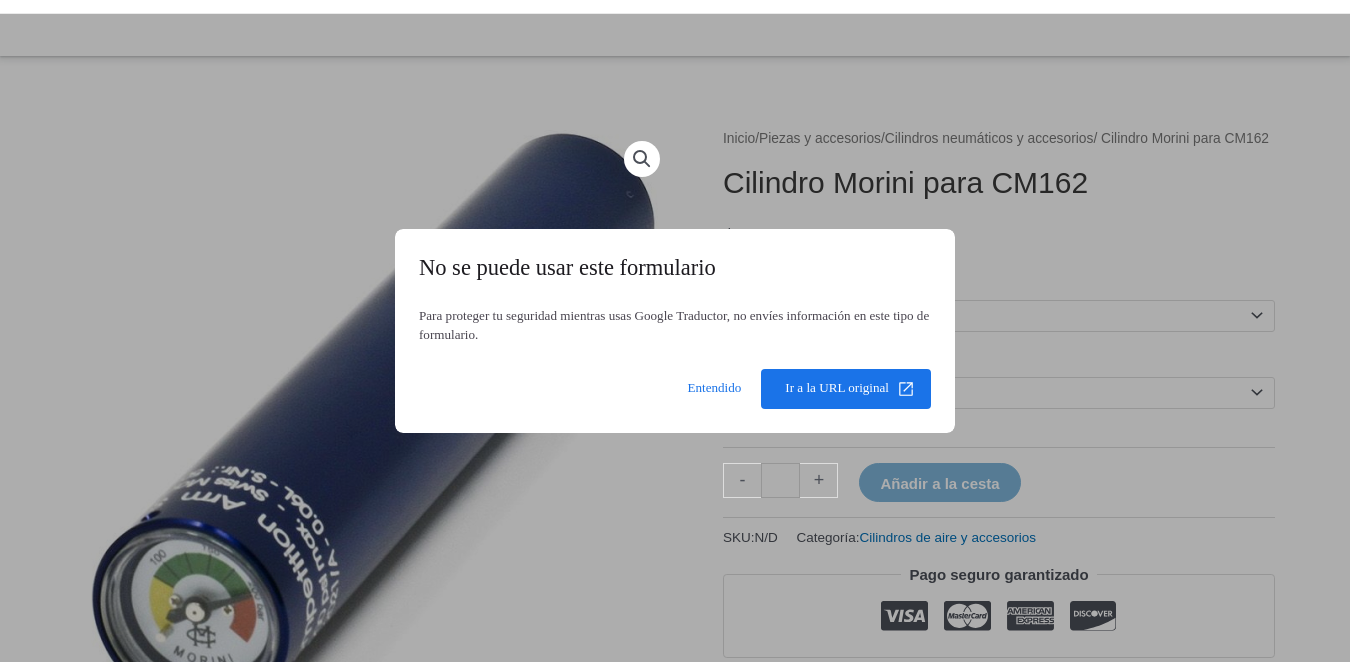 select on "***" 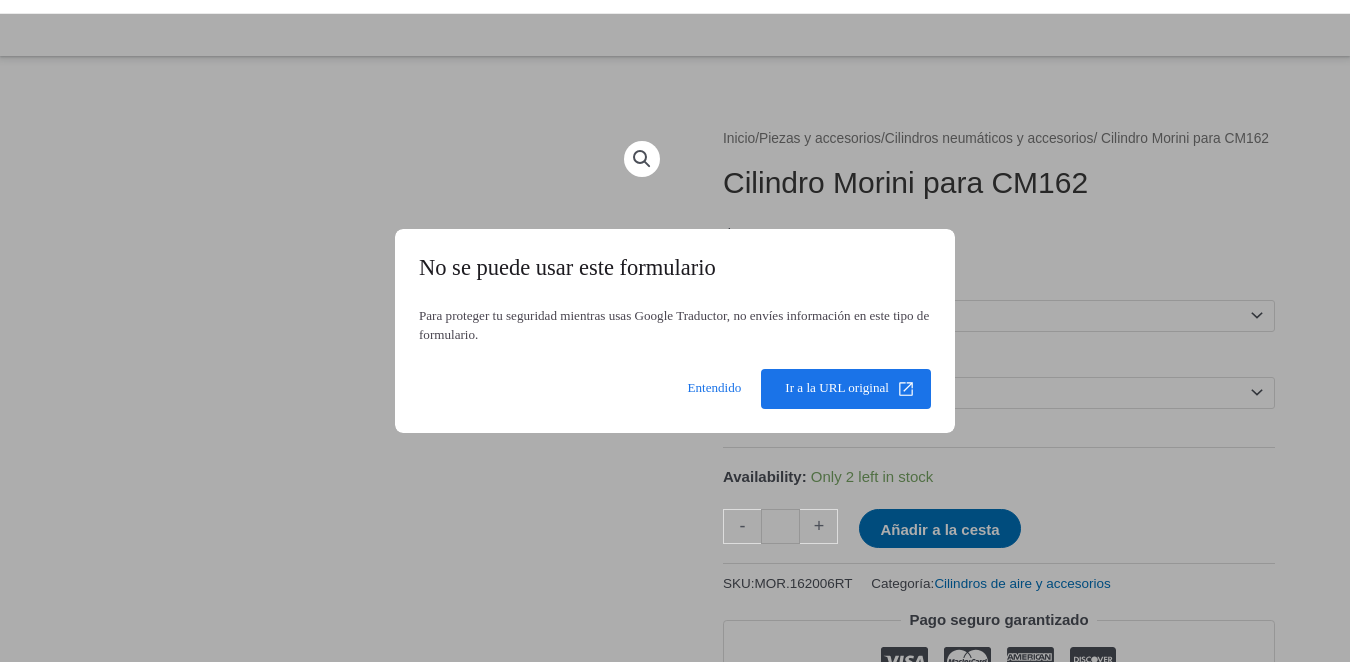 scroll, scrollTop: 300, scrollLeft: 0, axis: vertical 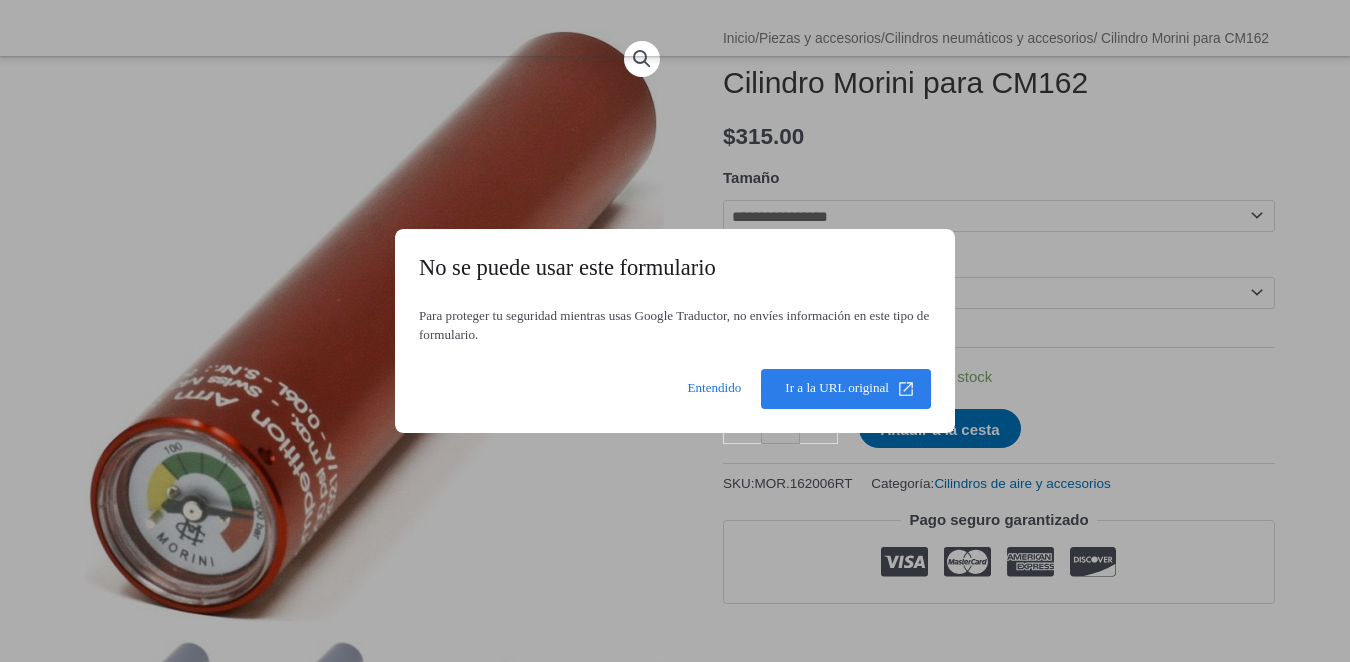 click at bounding box center (846, 389) 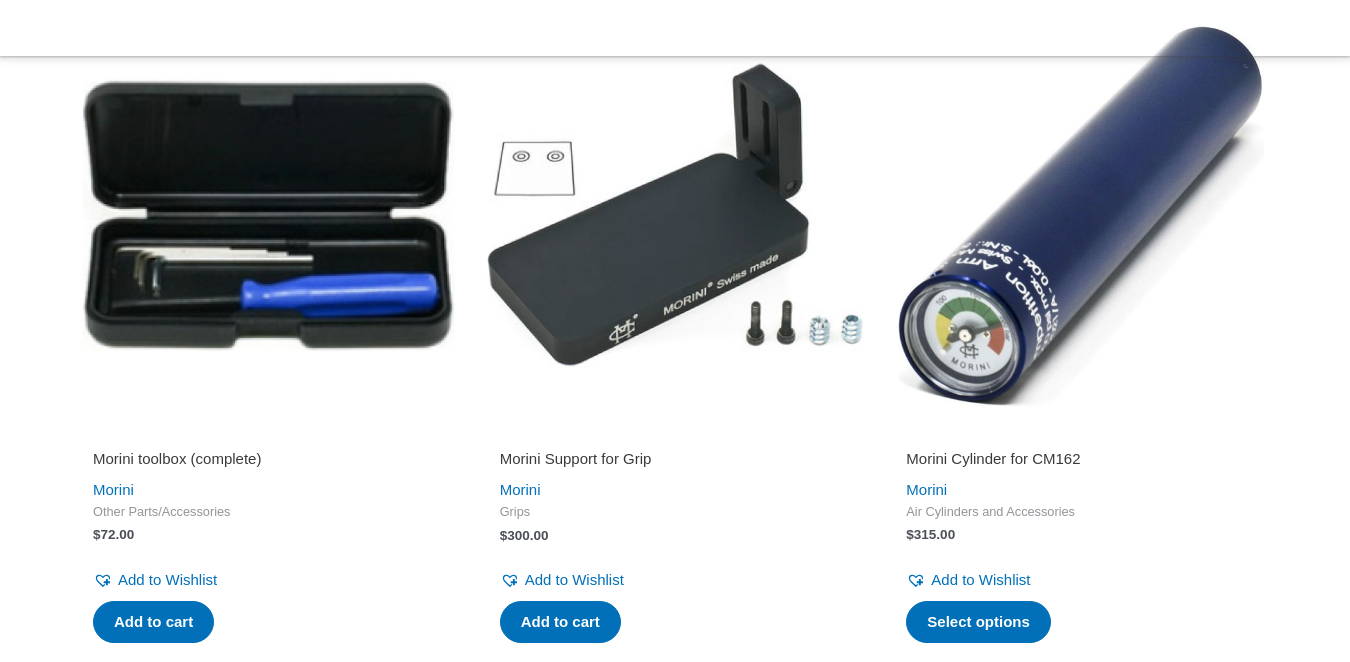 scroll, scrollTop: 3416, scrollLeft: 0, axis: vertical 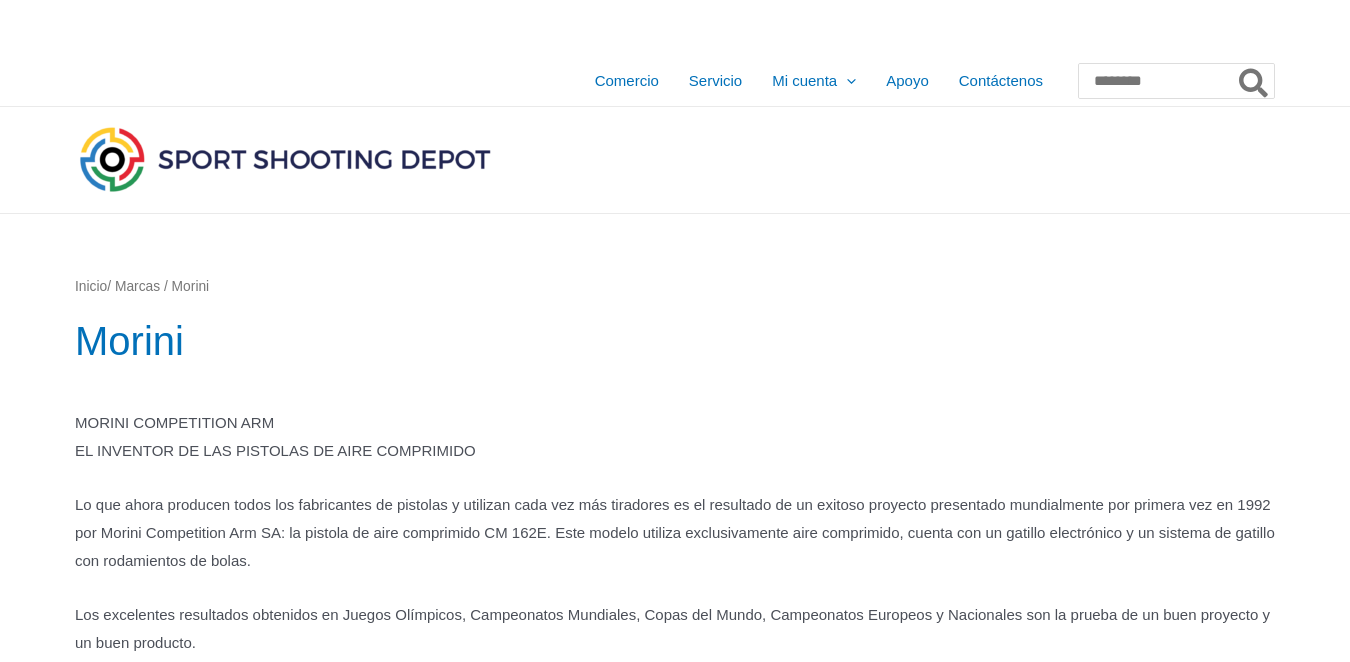 type on "**********" 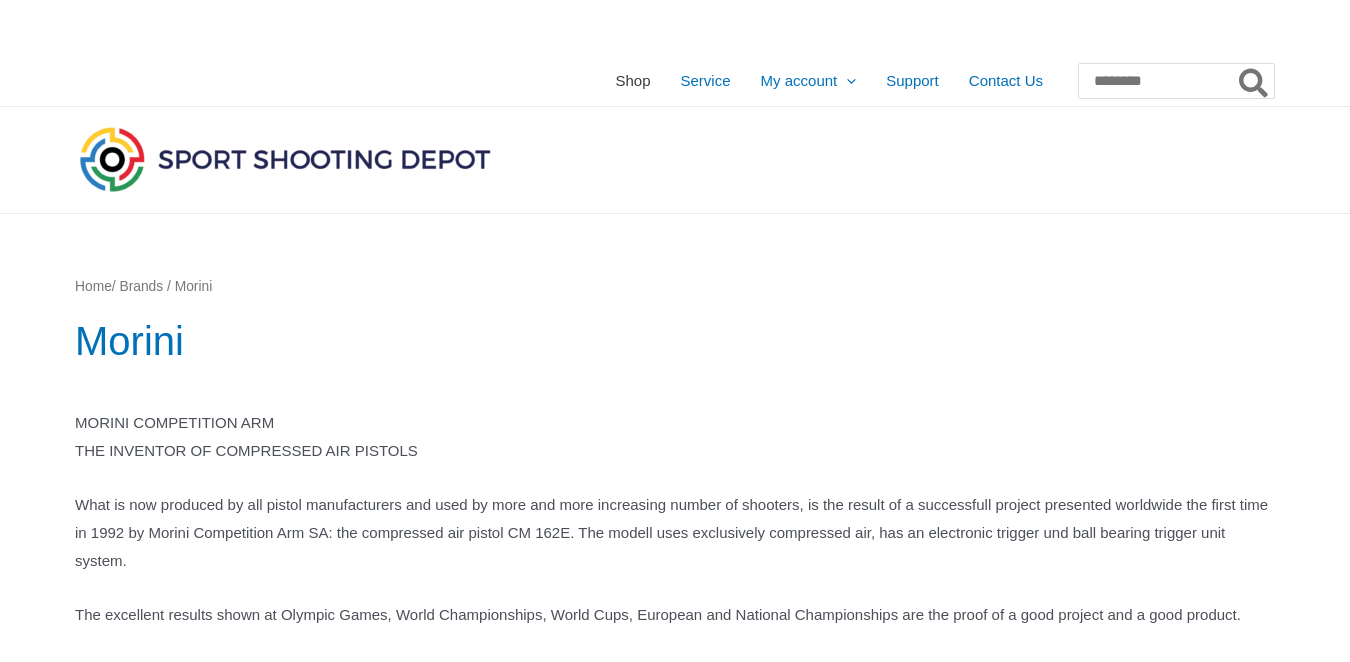 click on "Shop" at bounding box center (632, 81) 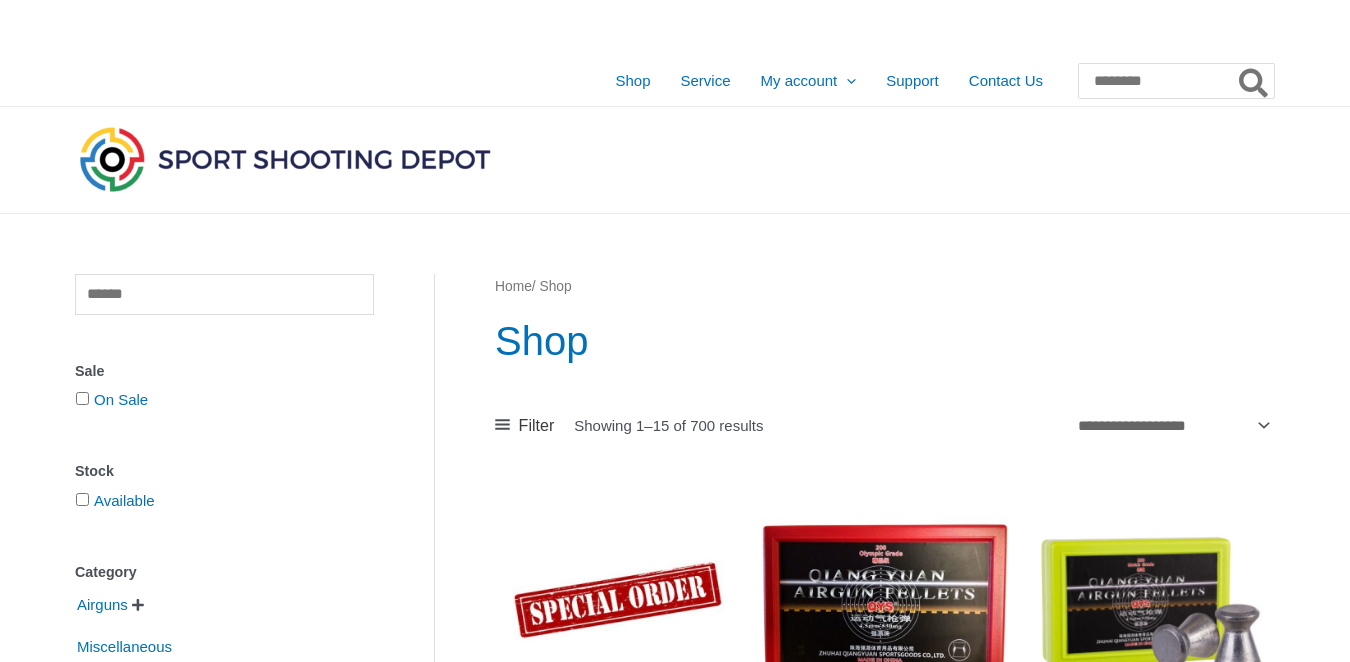 type on "**********" 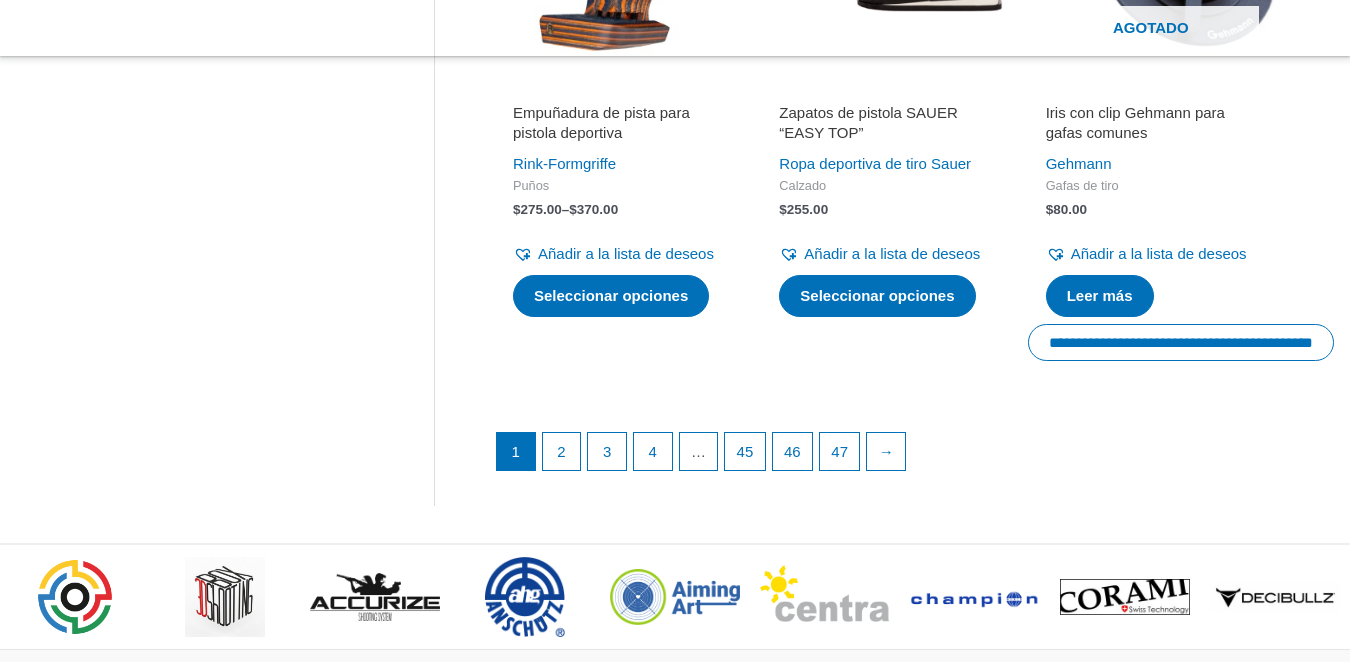 scroll, scrollTop: 3000, scrollLeft: 0, axis: vertical 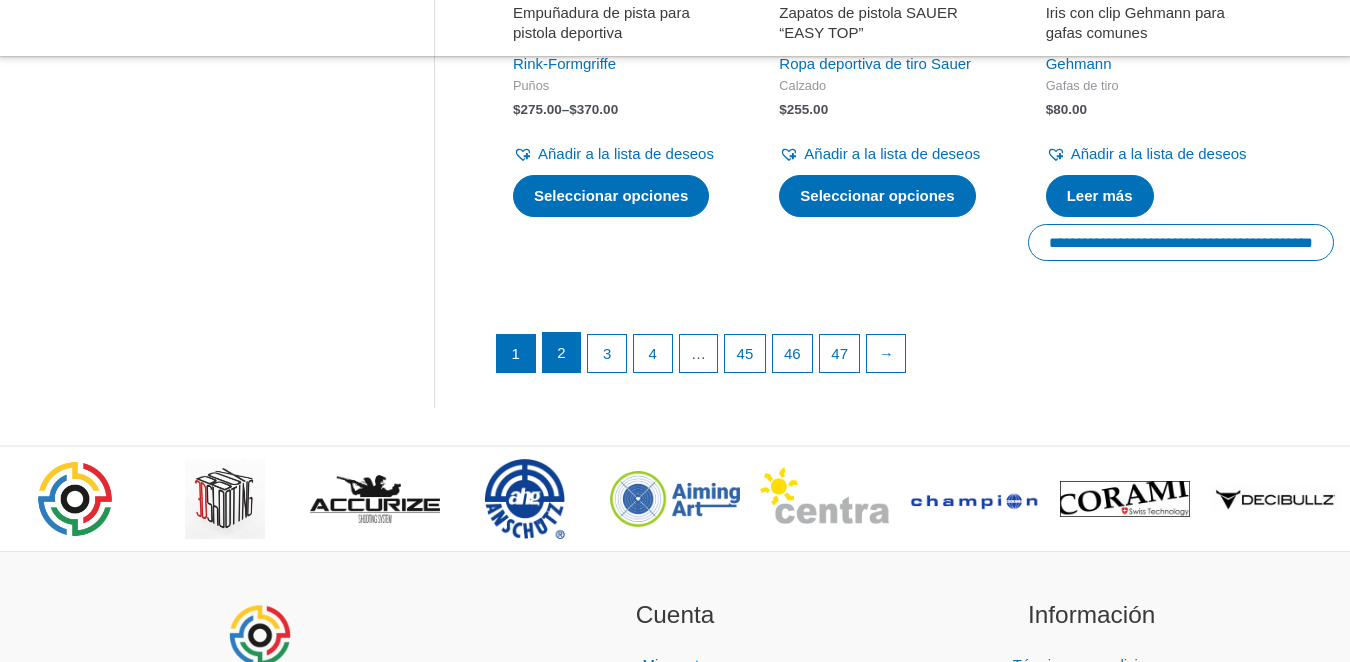 drag, startPoint x: 560, startPoint y: 495, endPoint x: 569, endPoint y: 477, distance: 20.12461 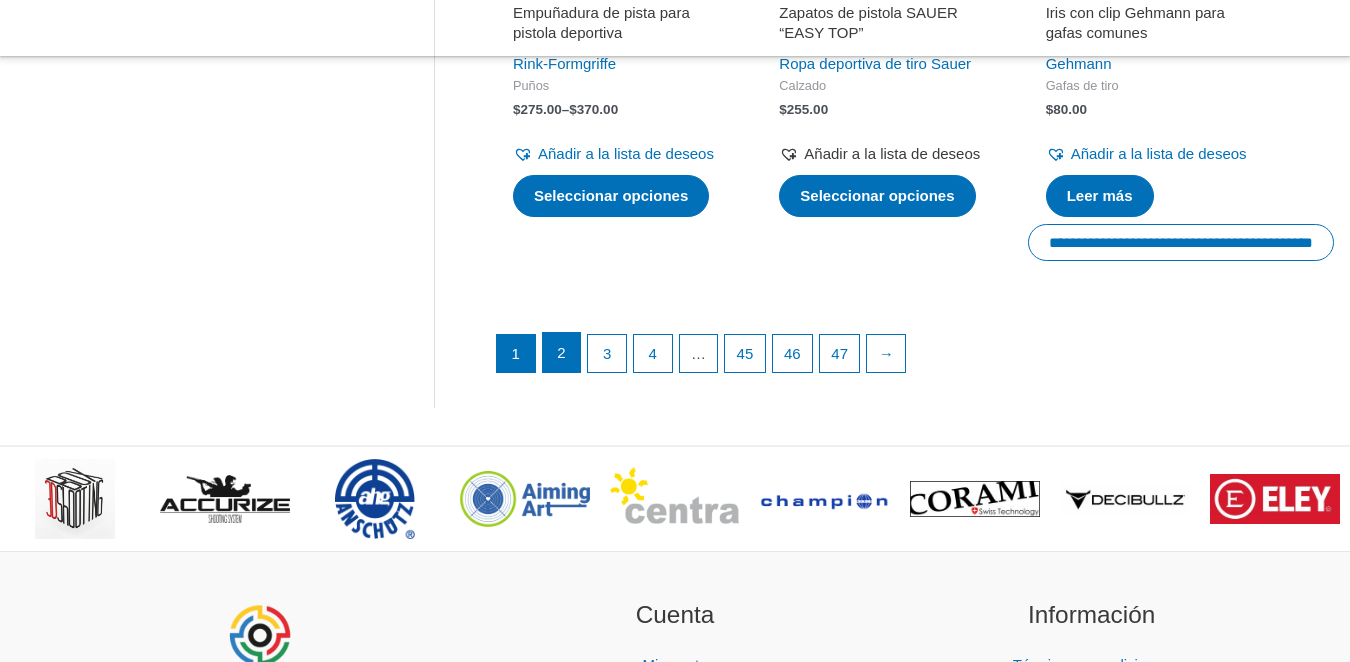 scroll, scrollTop: 3100, scrollLeft: 0, axis: vertical 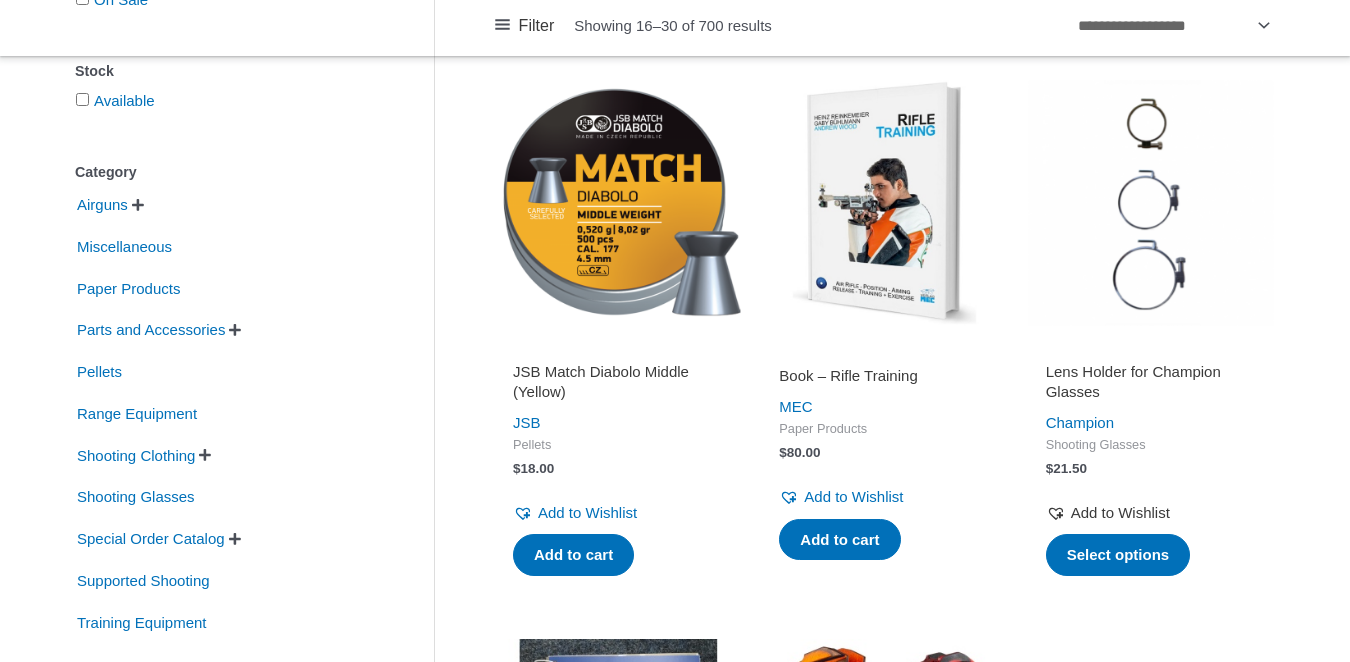 click on "Add to Wishlist Remove from Wishlist" at bounding box center (1108, 513) 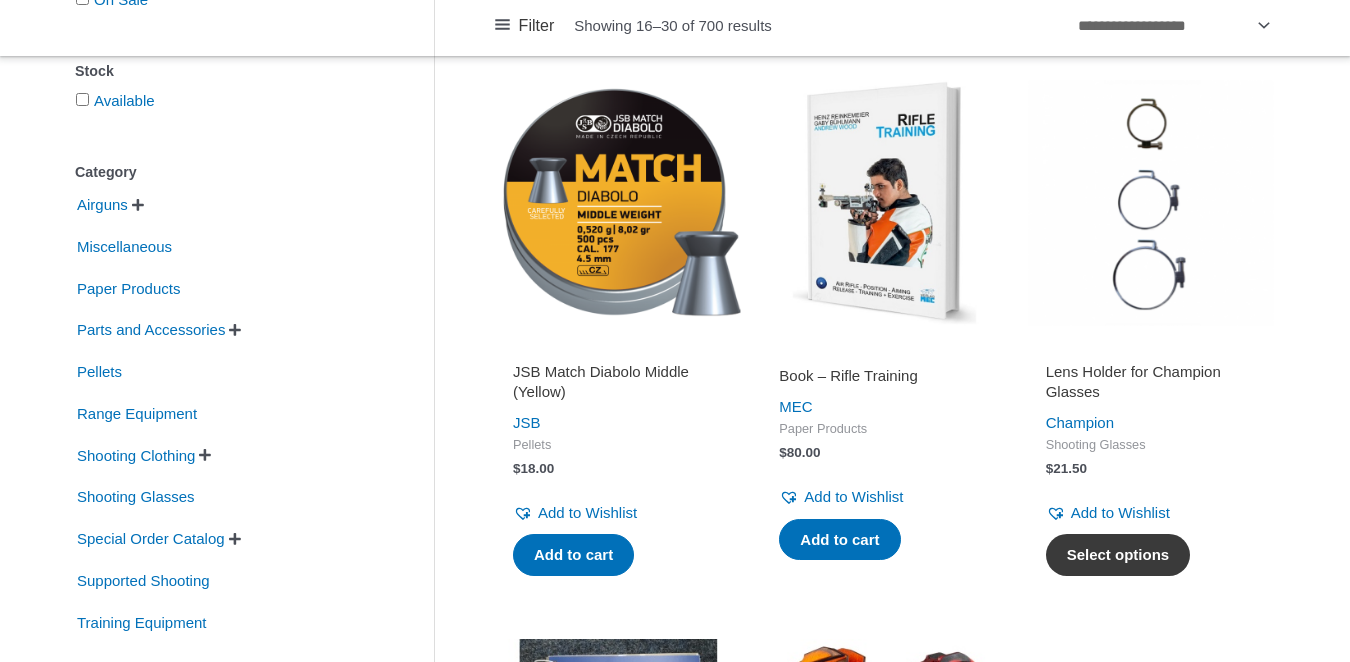 click on "Select options" at bounding box center [1118, 555] 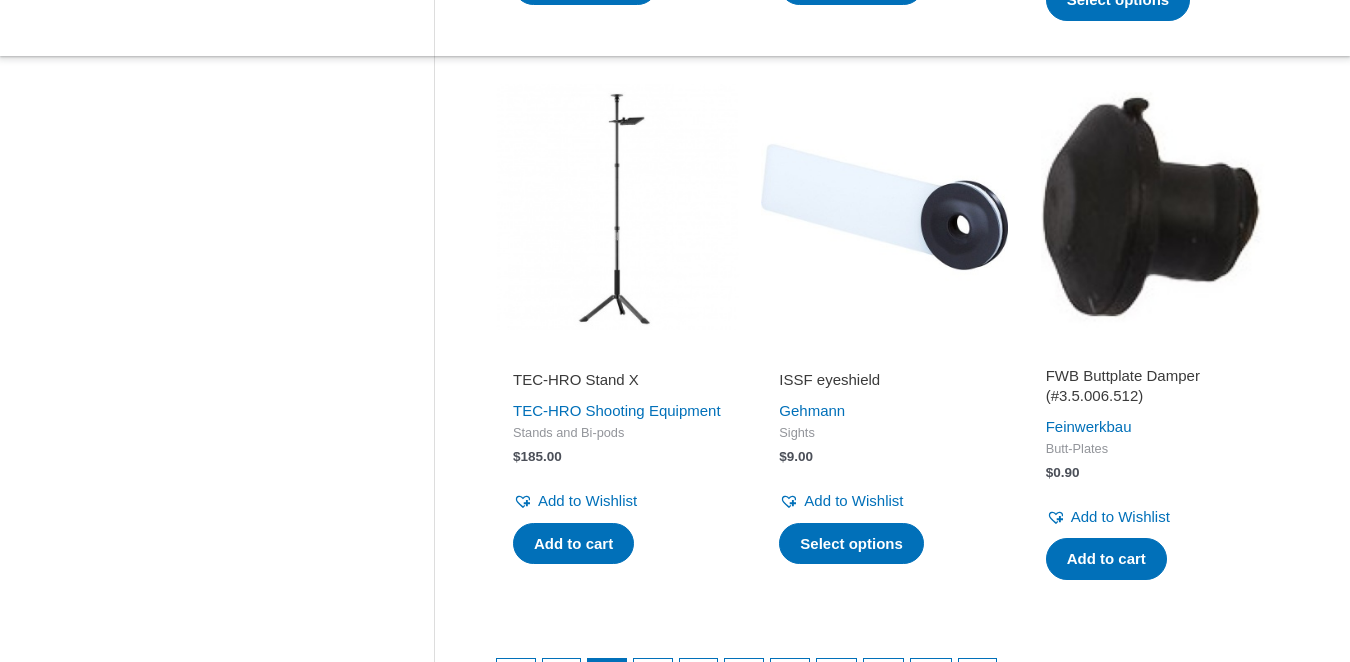 scroll, scrollTop: 2800, scrollLeft: 0, axis: vertical 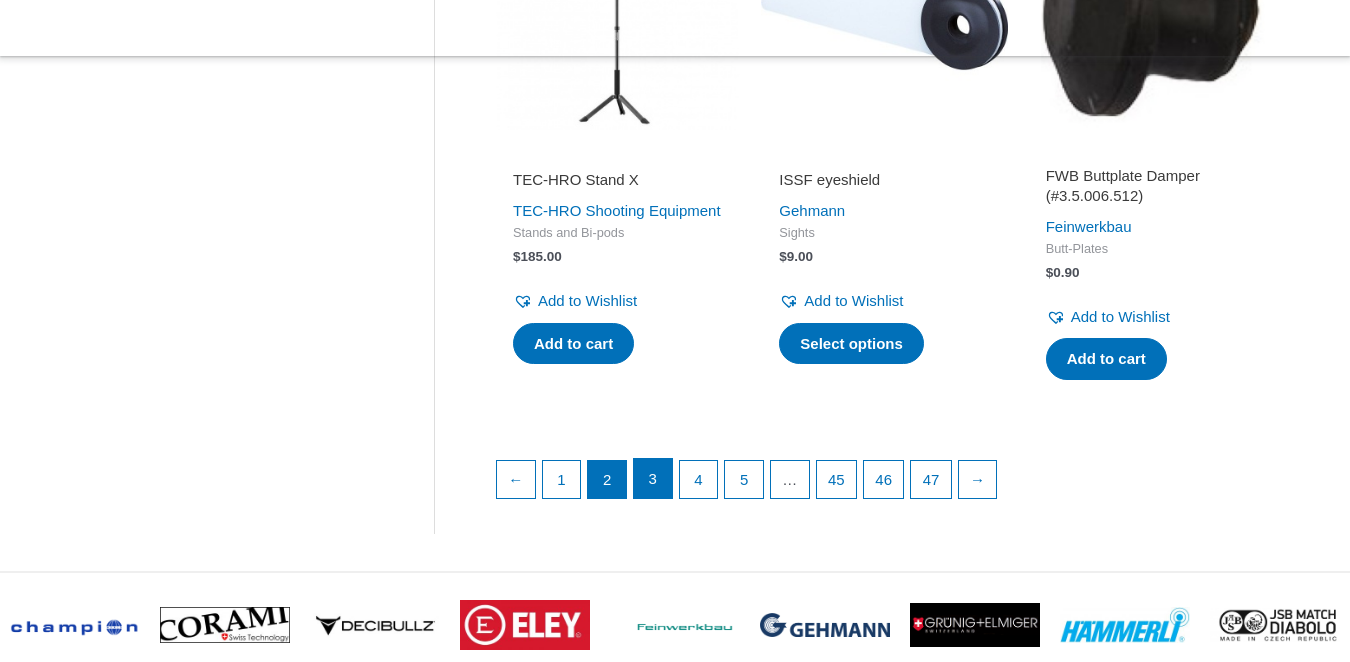 click on "3" at bounding box center (653, 479) 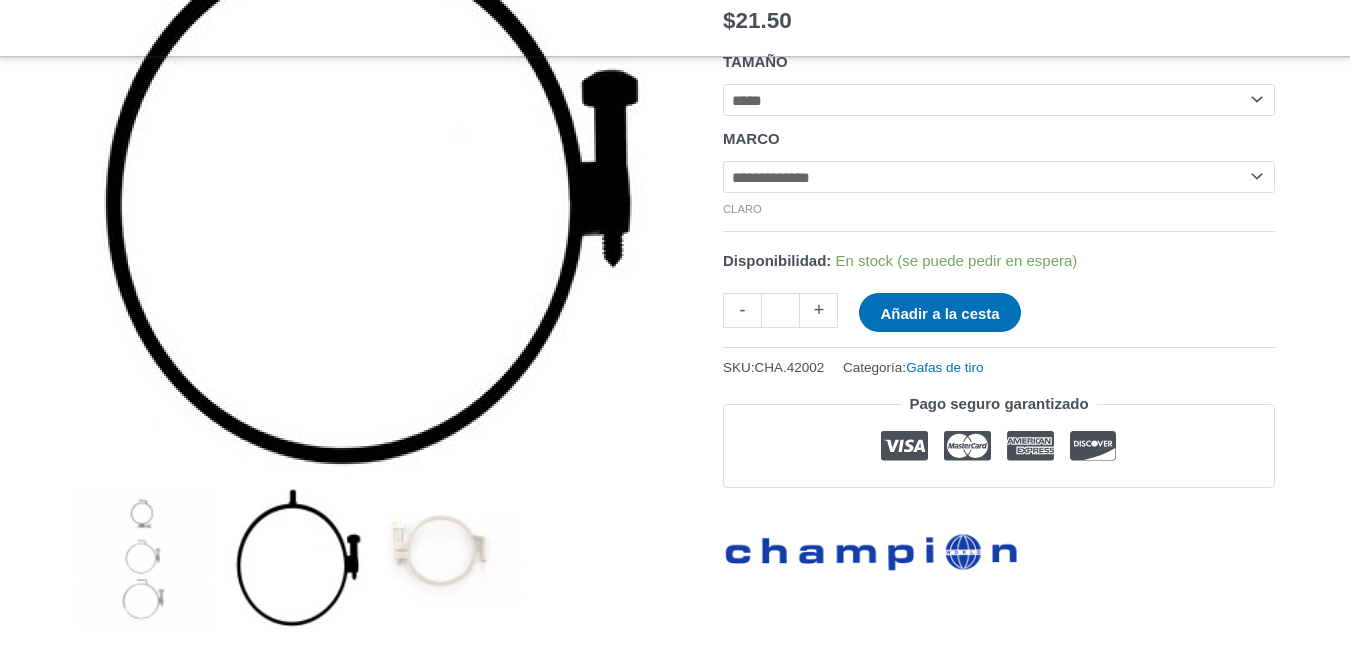 scroll, scrollTop: 200, scrollLeft: 0, axis: vertical 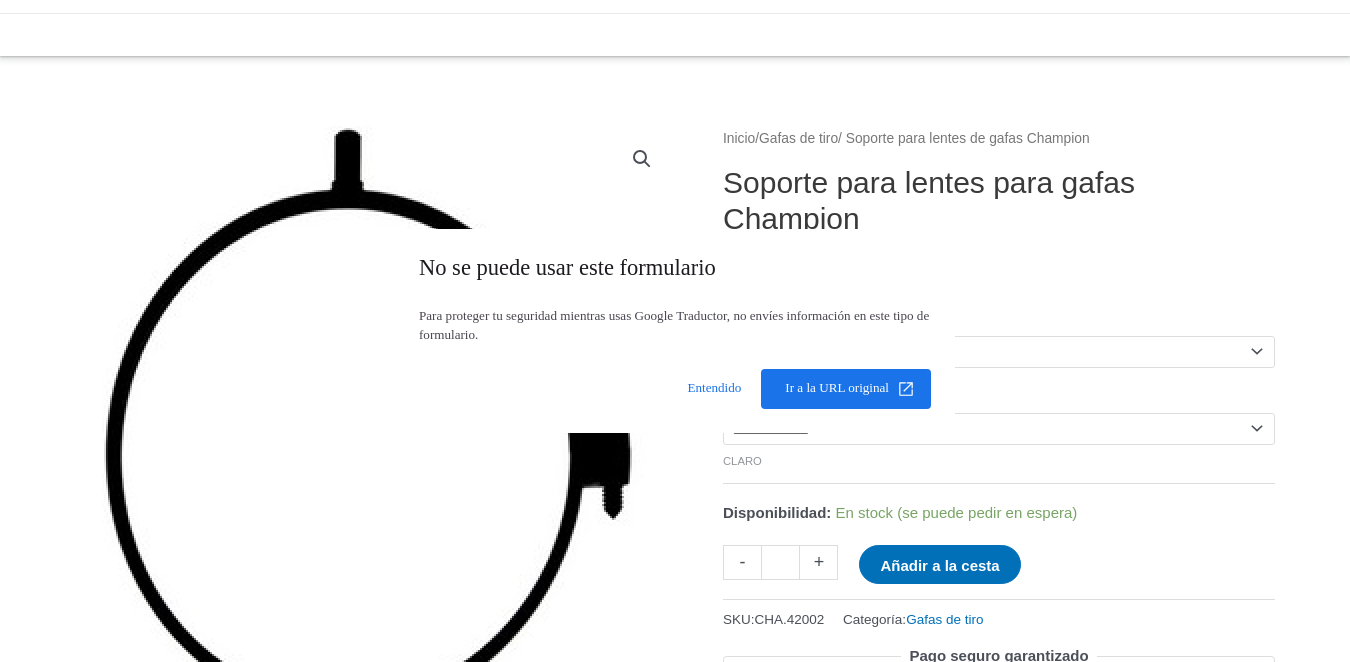 click on "Saltar al contenido
Comercio
Servicio
Mi cuenta
Menu Toggle
Pedidos
Lista de deseos
Apoyo
Contáctenos
Buscar:" at bounding box center [675, 1854] 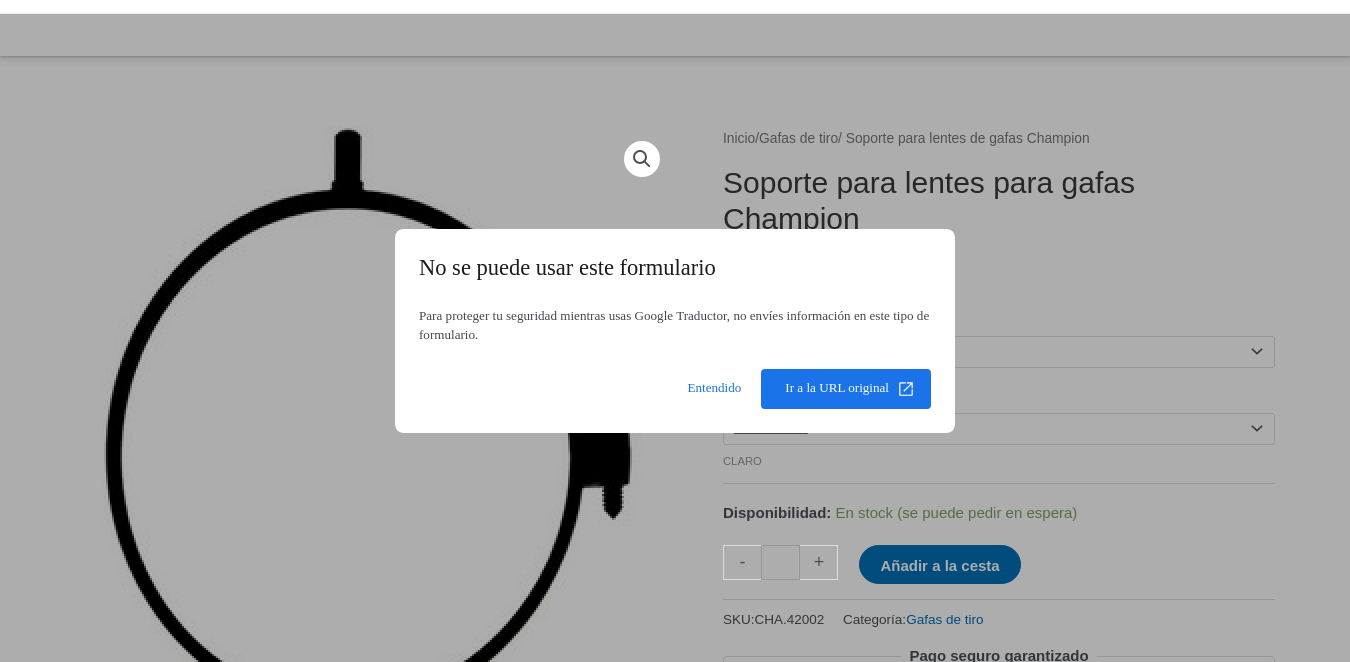 click on "**********" 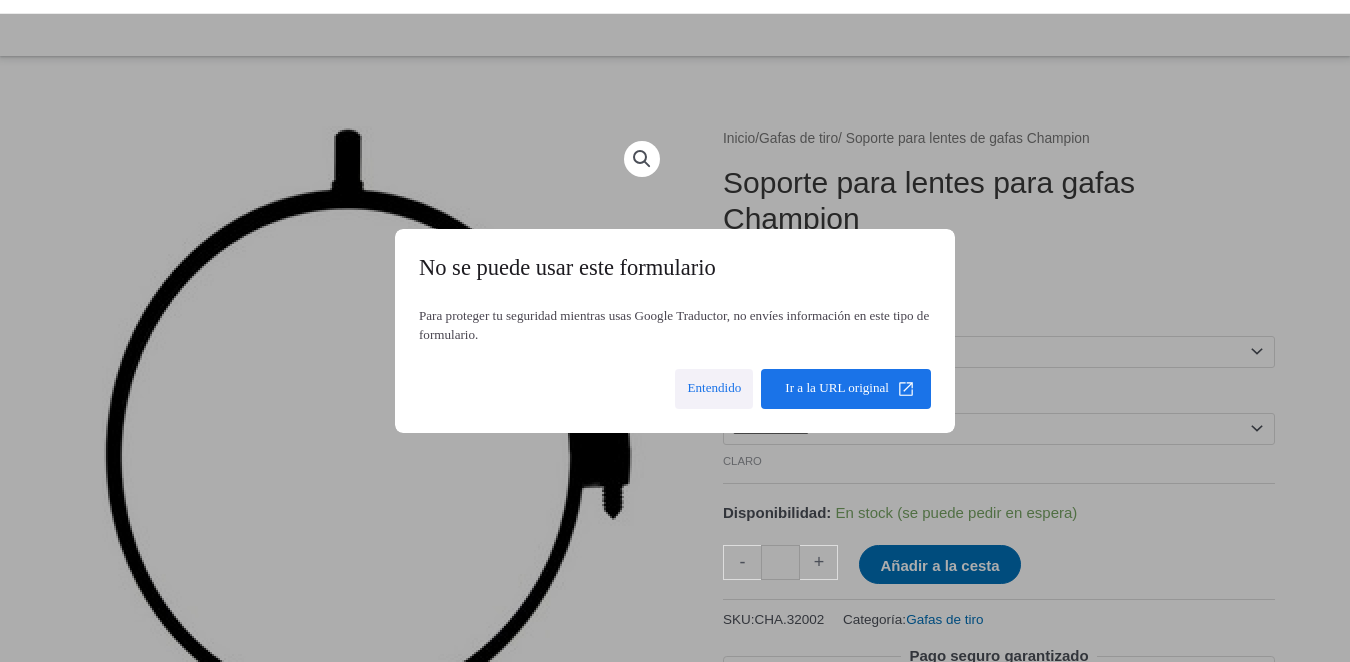 drag, startPoint x: 730, startPoint y: 392, endPoint x: 835, endPoint y: 376, distance: 106.21205 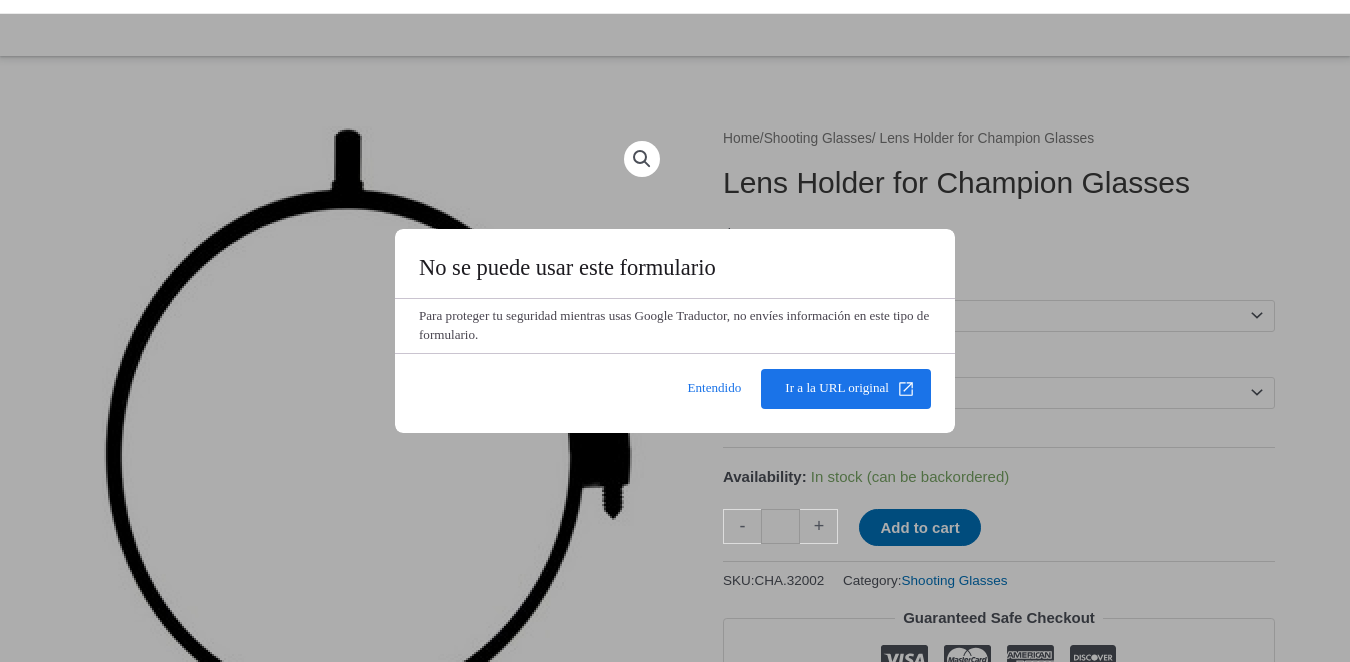 click on "Skip to content
Shop
Service
My account
Menu Toggle
Orders
Wishlist
Support
Contact Us
Search for:" at bounding box center [675, 1797] 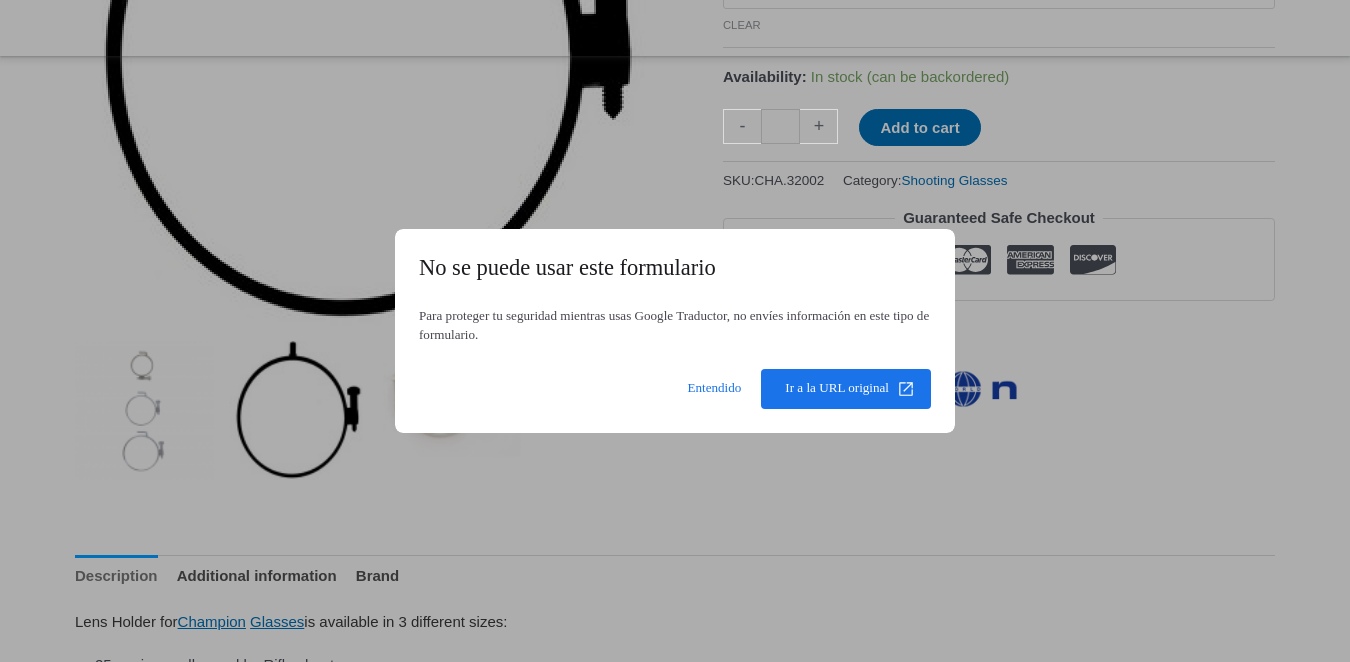 scroll, scrollTop: 700, scrollLeft: 0, axis: vertical 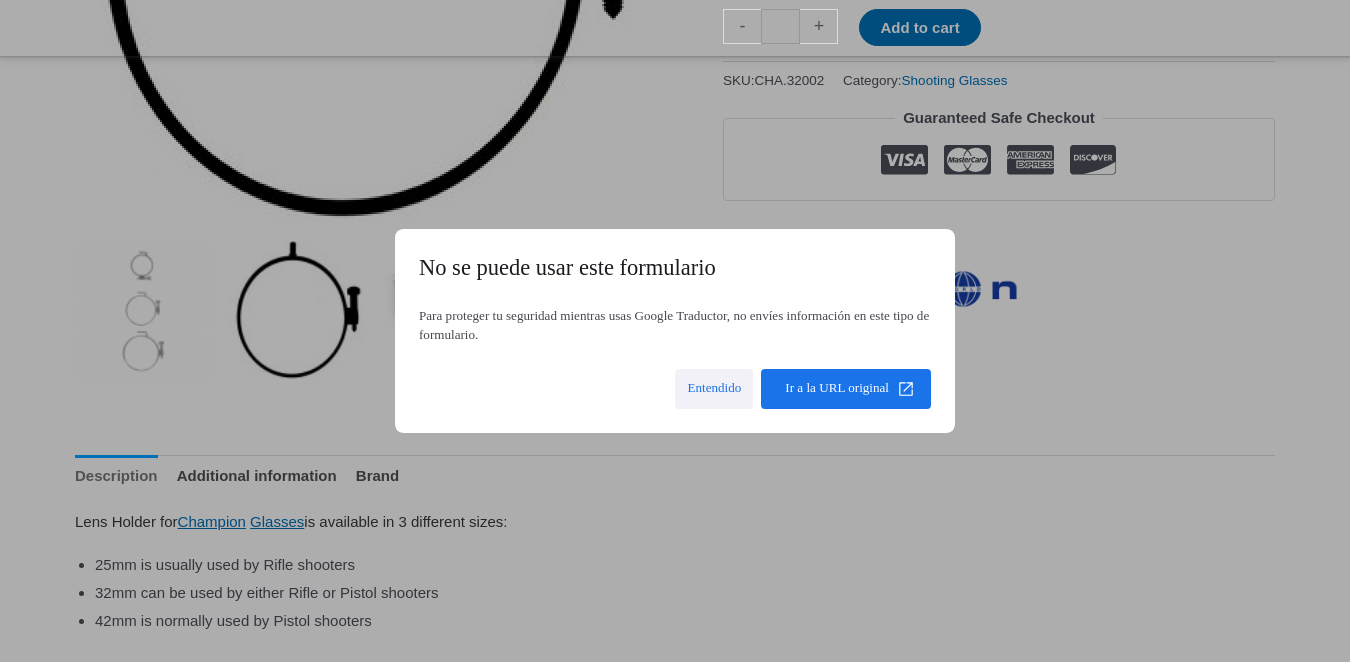 click at bounding box center [714, 389] 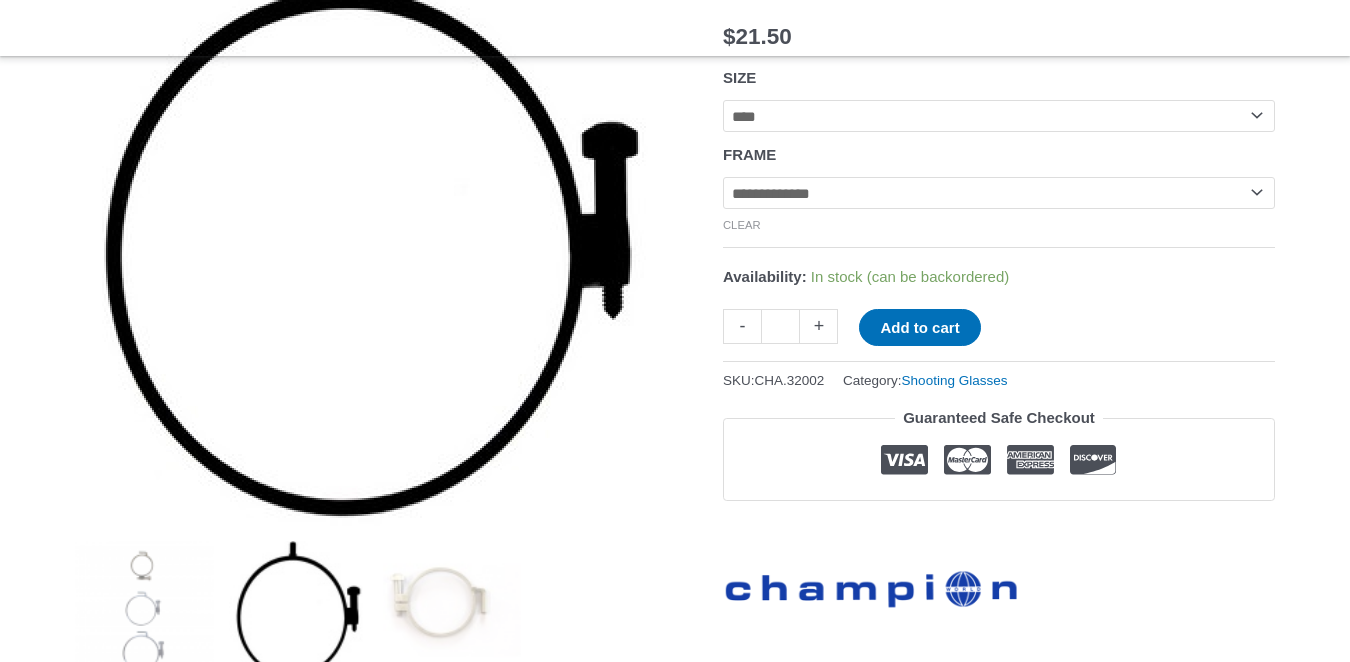 scroll, scrollTop: 0, scrollLeft: 0, axis: both 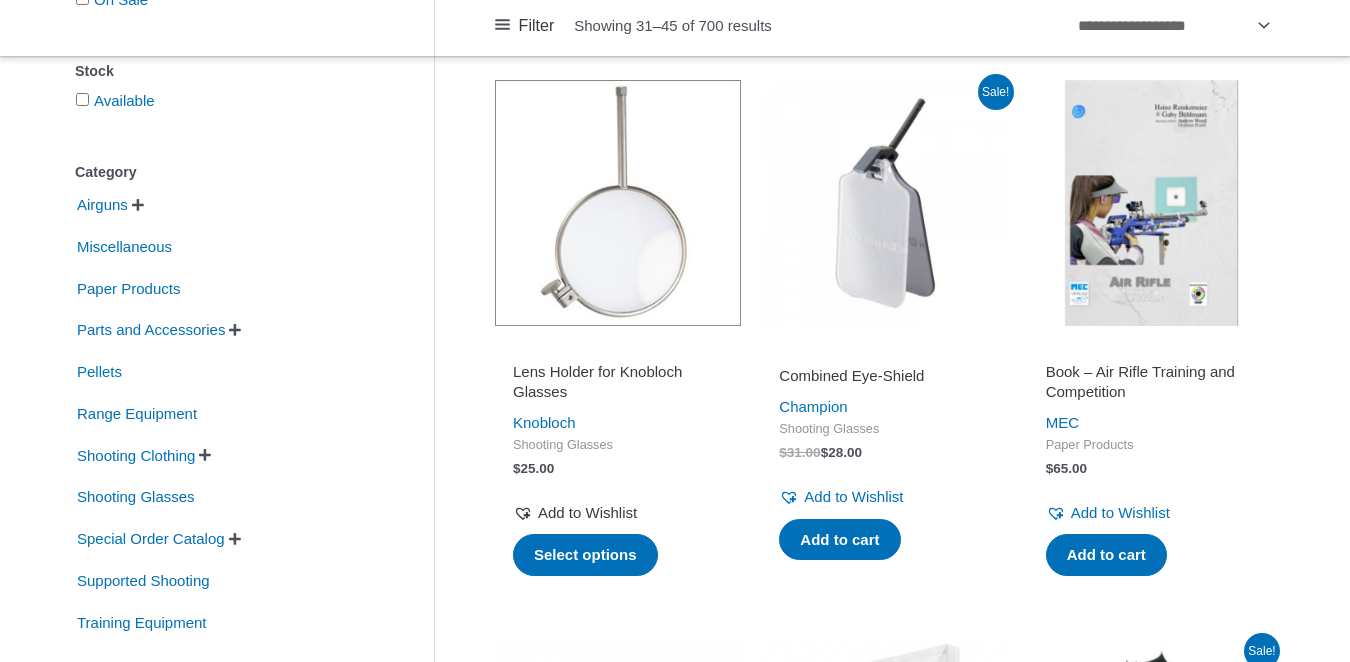 click on "Add to Wishlist Remove from Wishlist" at bounding box center (575, 513) 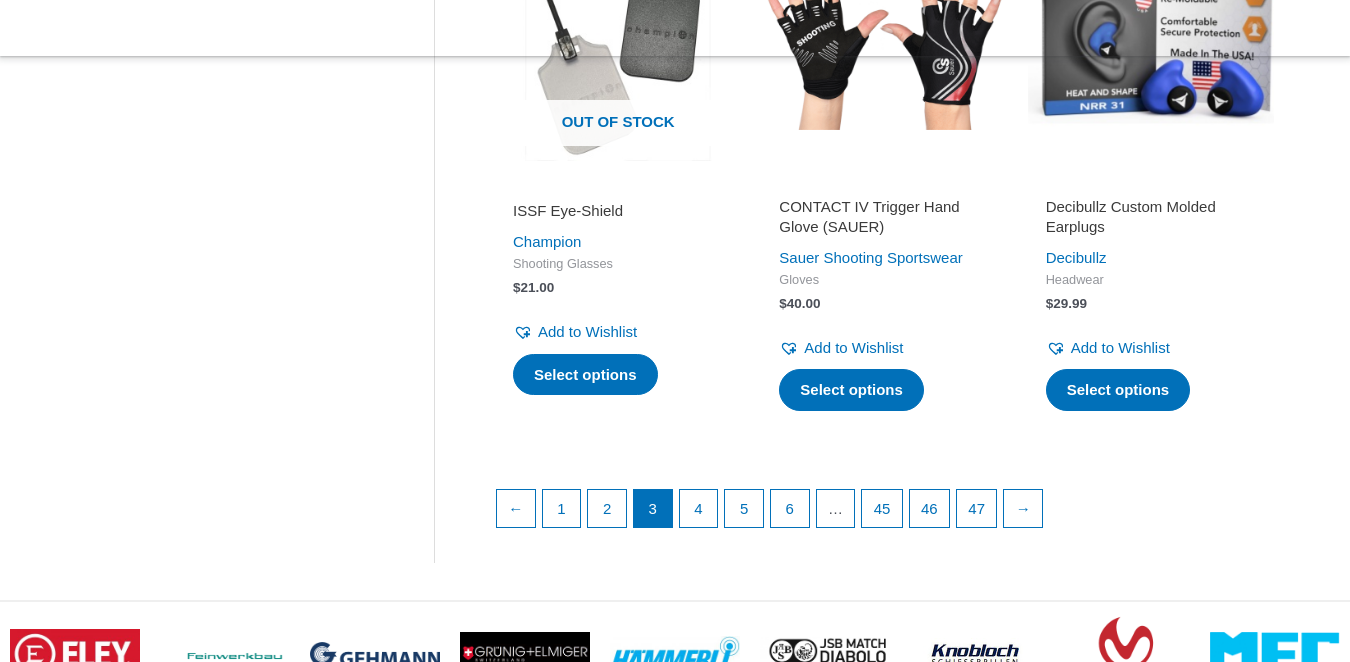 scroll, scrollTop: 2900, scrollLeft: 0, axis: vertical 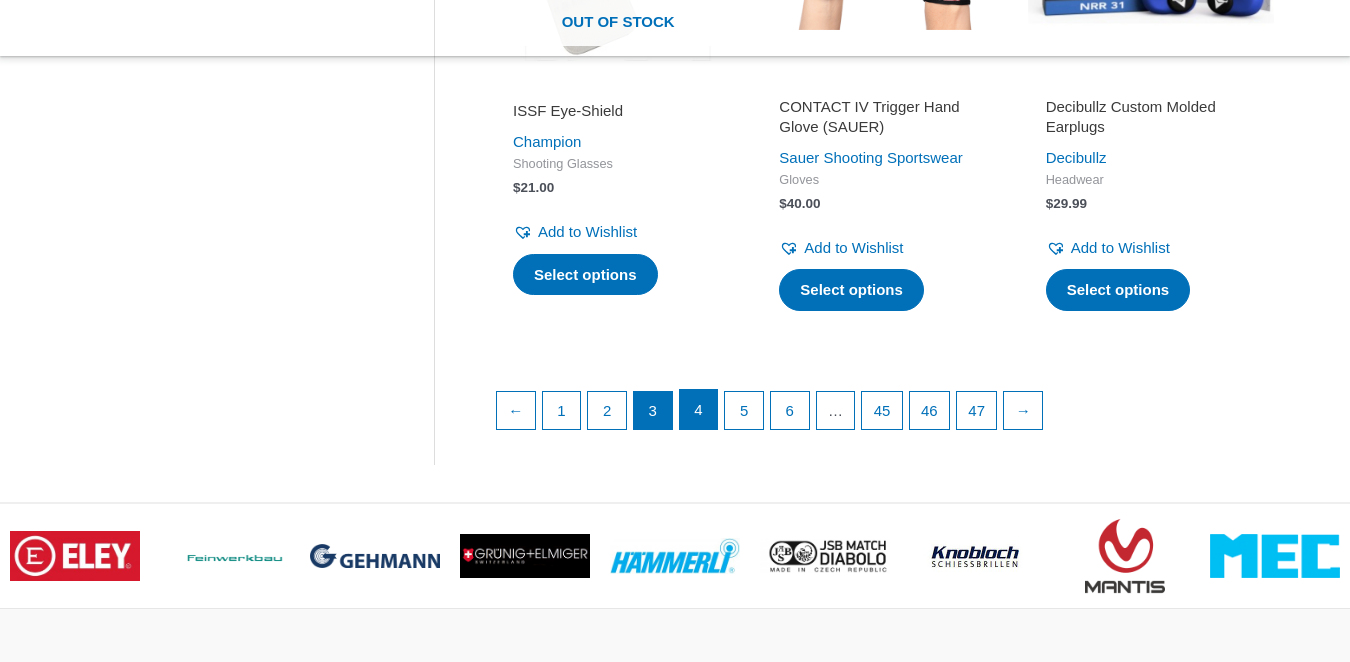 click on "4" at bounding box center [699, 410] 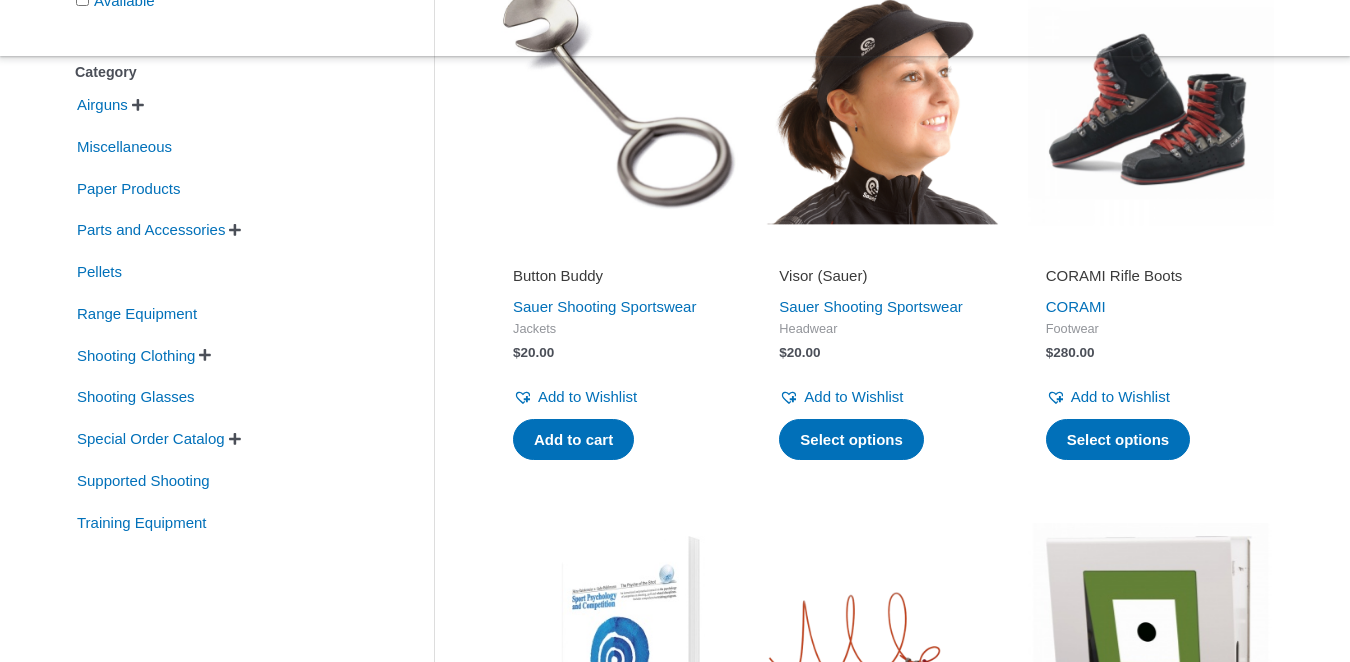 scroll, scrollTop: 800, scrollLeft: 0, axis: vertical 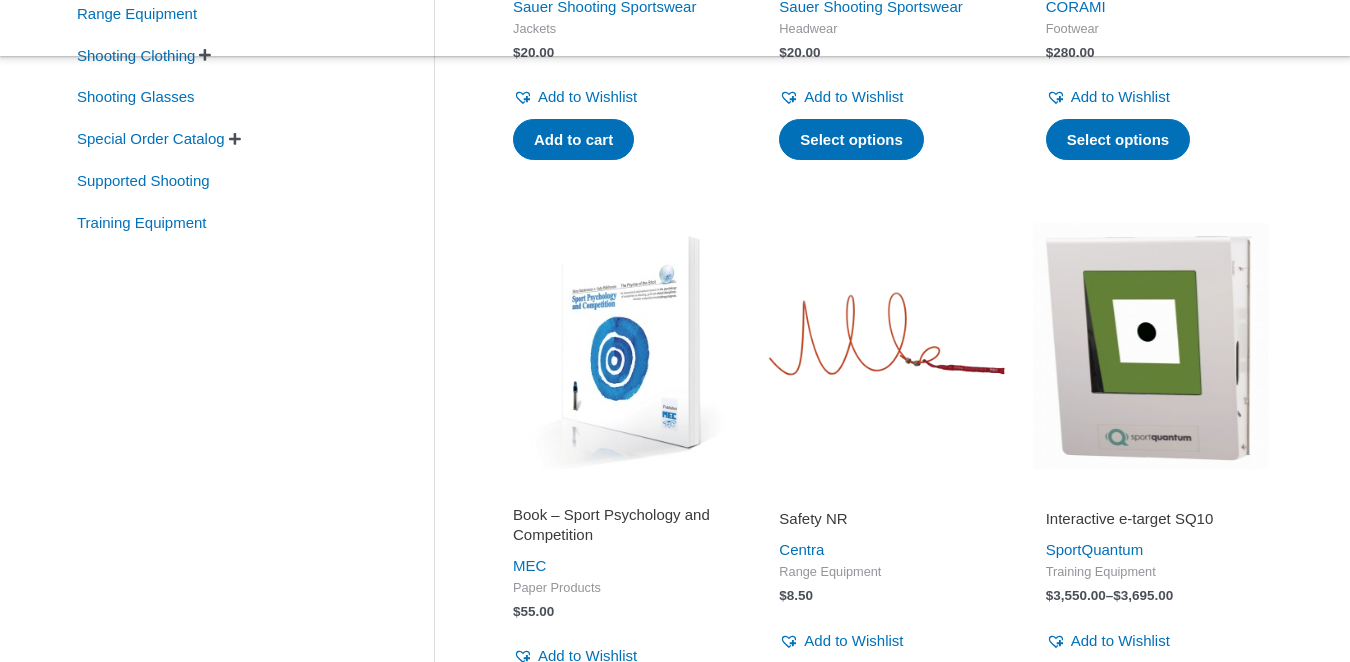 type on "**********" 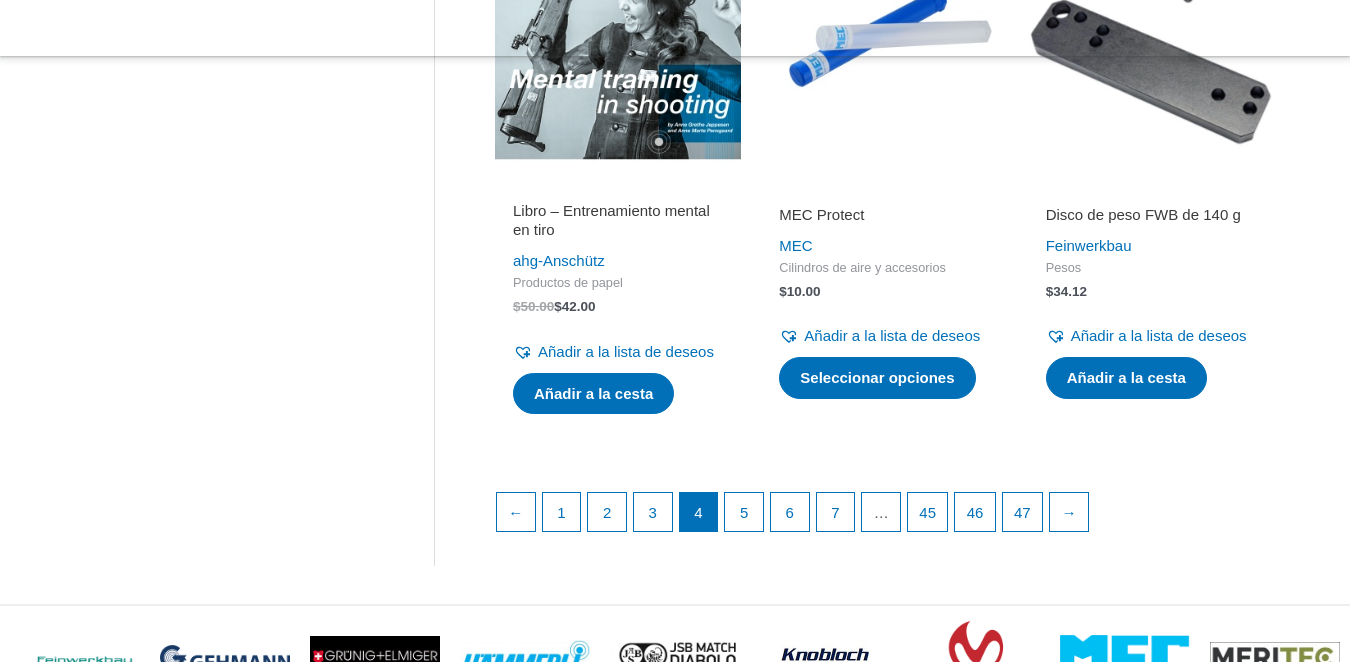scroll, scrollTop: 3115, scrollLeft: 0, axis: vertical 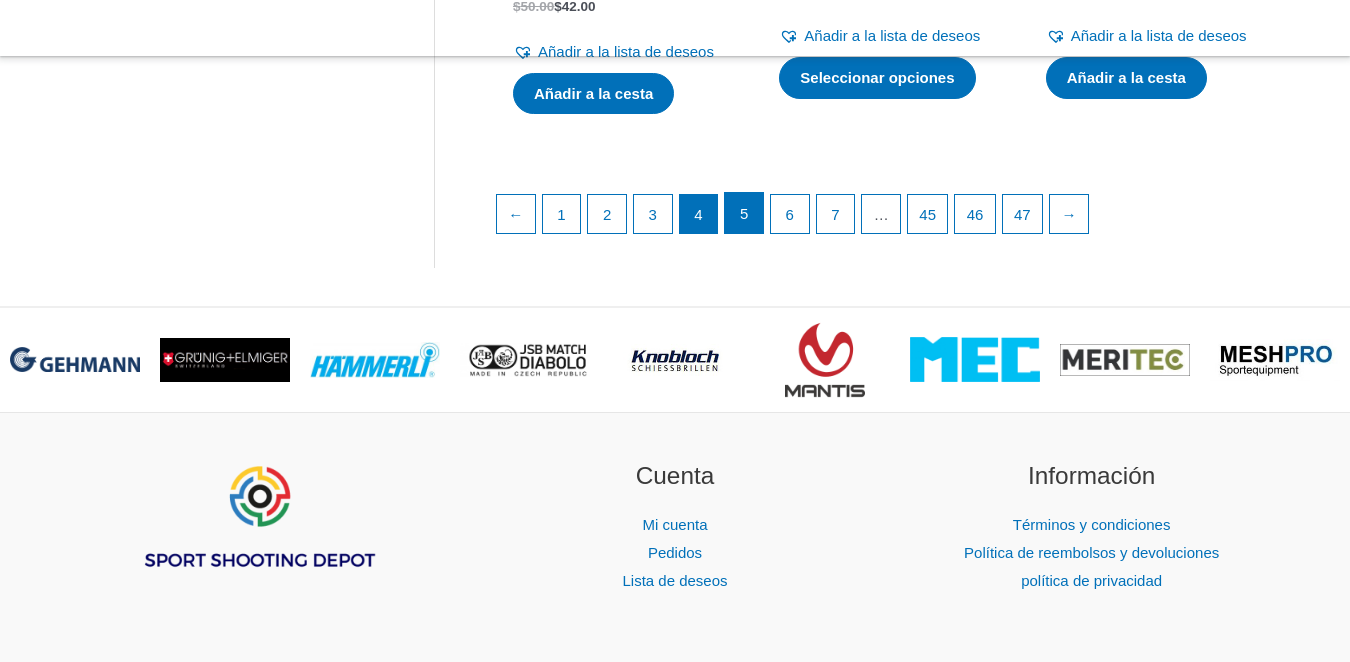 click on "5" at bounding box center (744, 213) 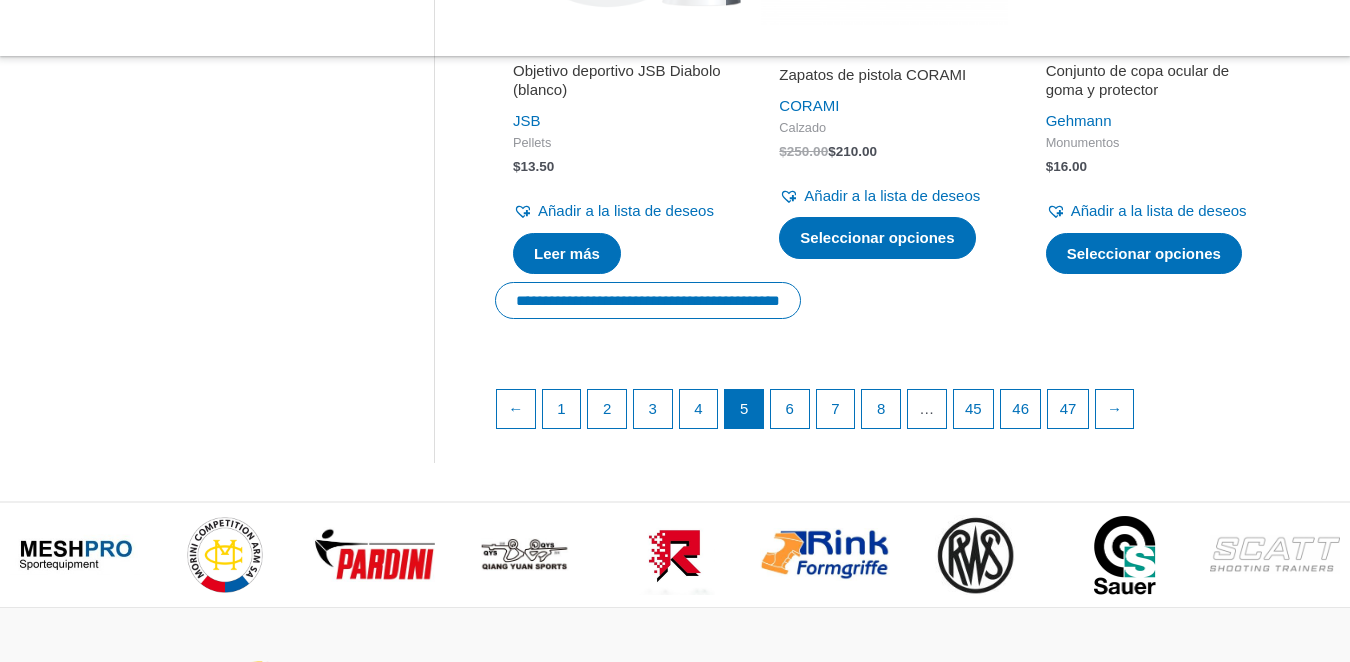 scroll, scrollTop: 3021, scrollLeft: 0, axis: vertical 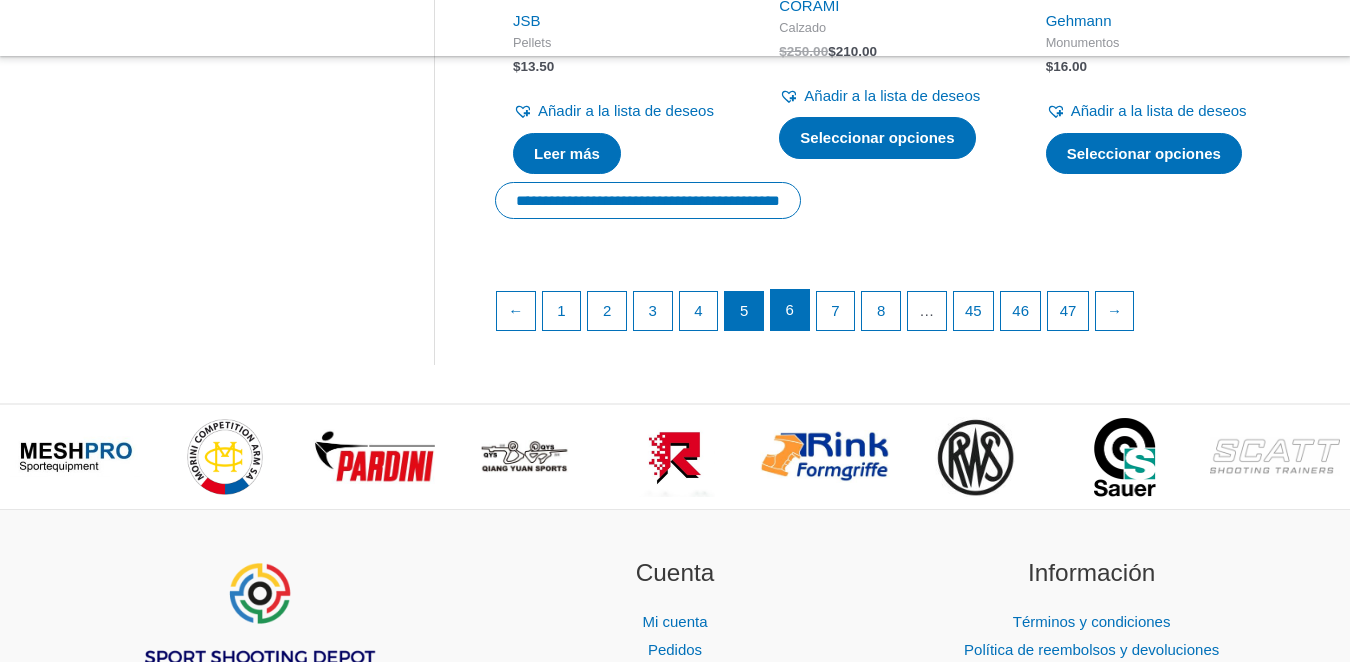 click on "6" at bounding box center (790, 309) 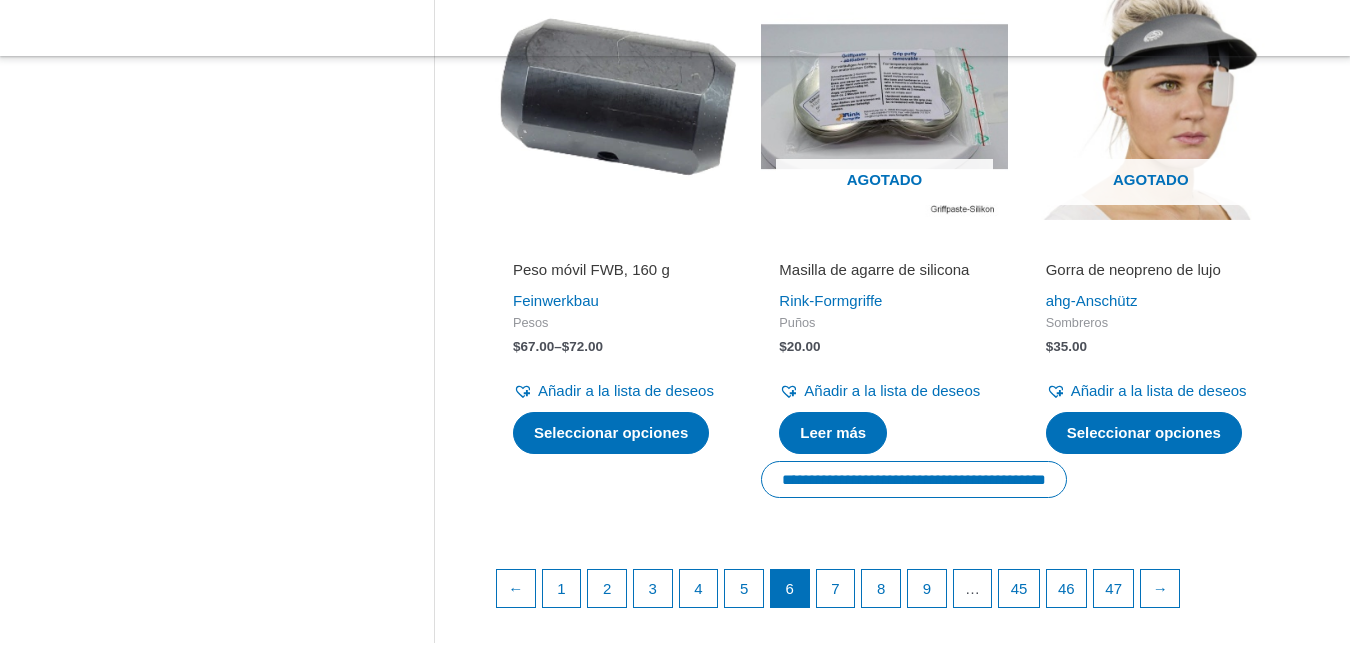 scroll, scrollTop: 3000, scrollLeft: 0, axis: vertical 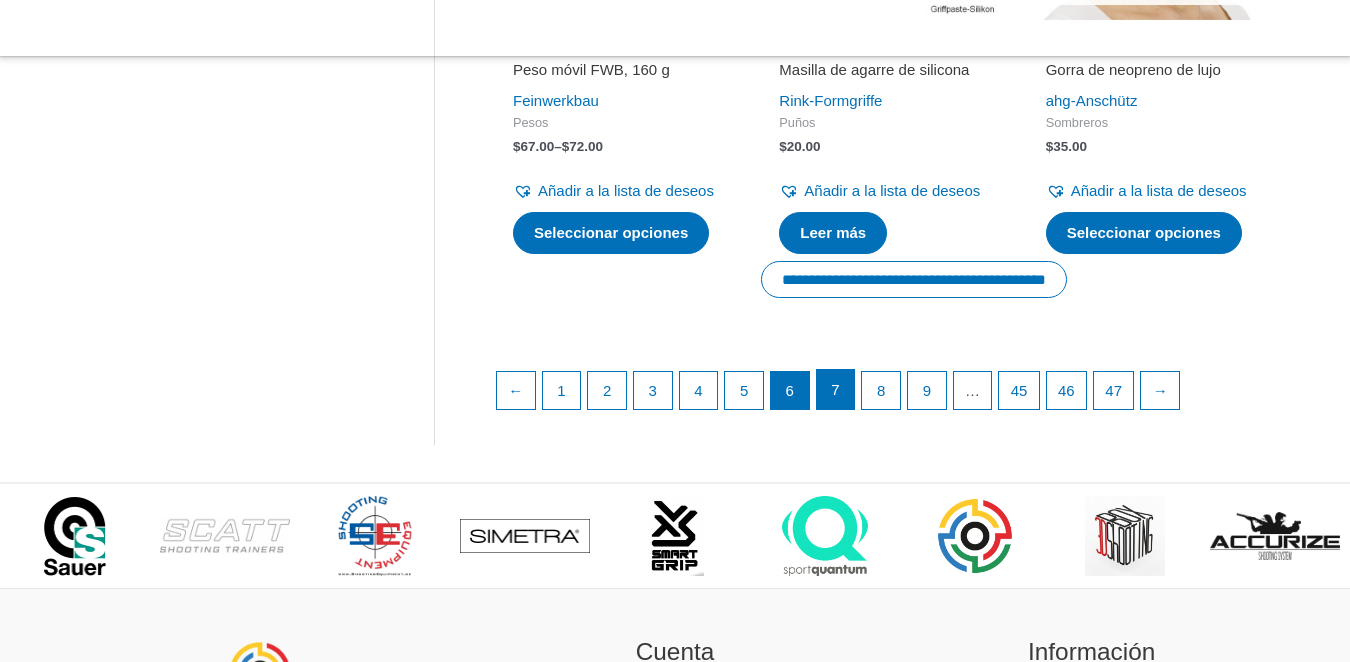 click on "7" at bounding box center (835, 389) 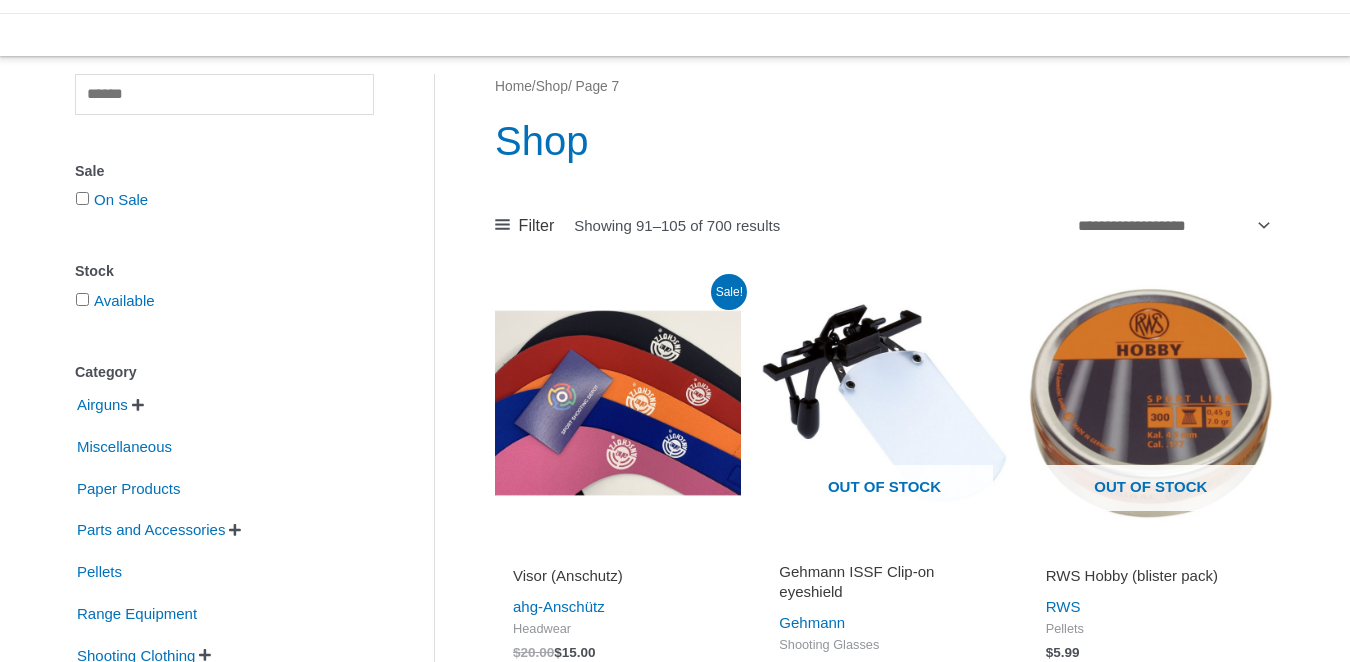 scroll, scrollTop: 200, scrollLeft: 0, axis: vertical 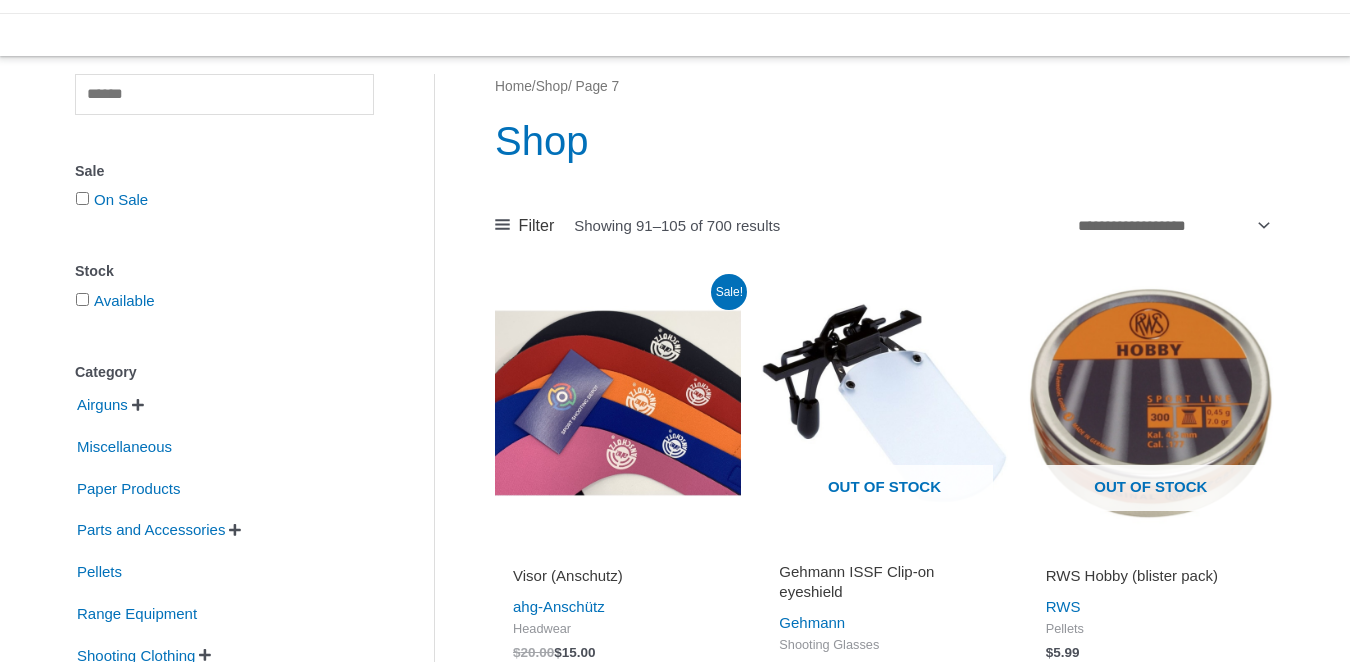 type on "**********" 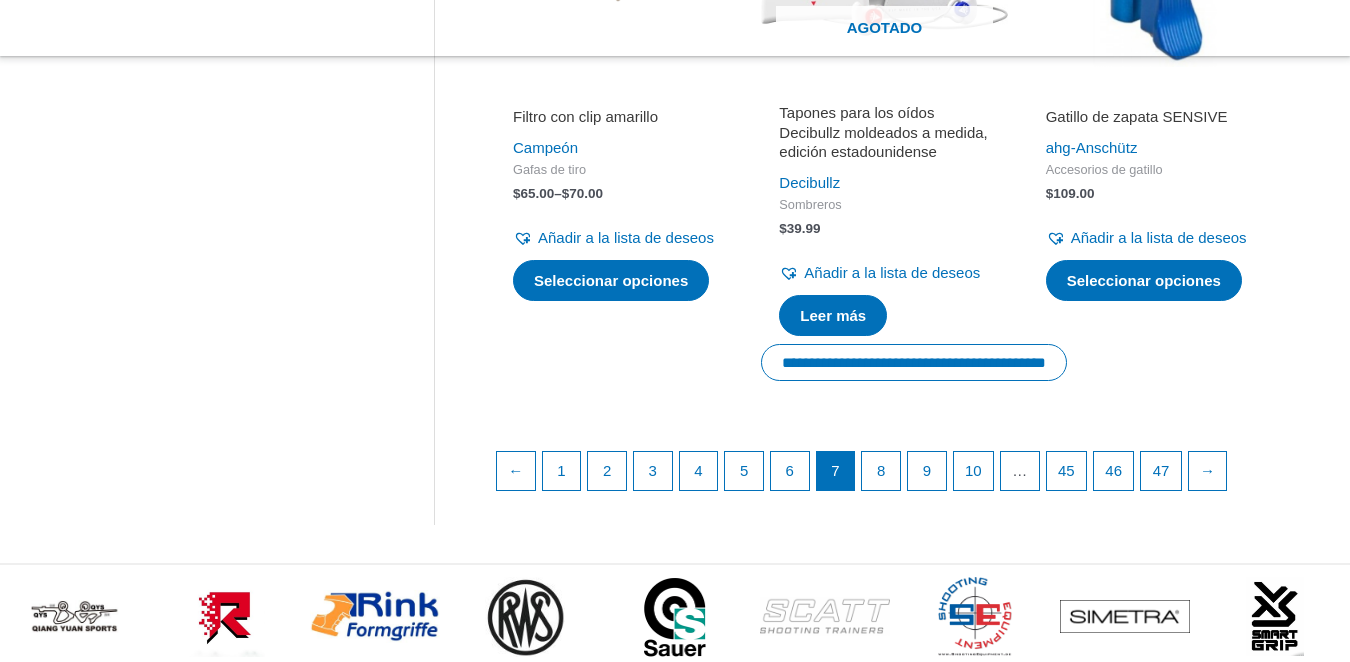 scroll, scrollTop: 3000, scrollLeft: 0, axis: vertical 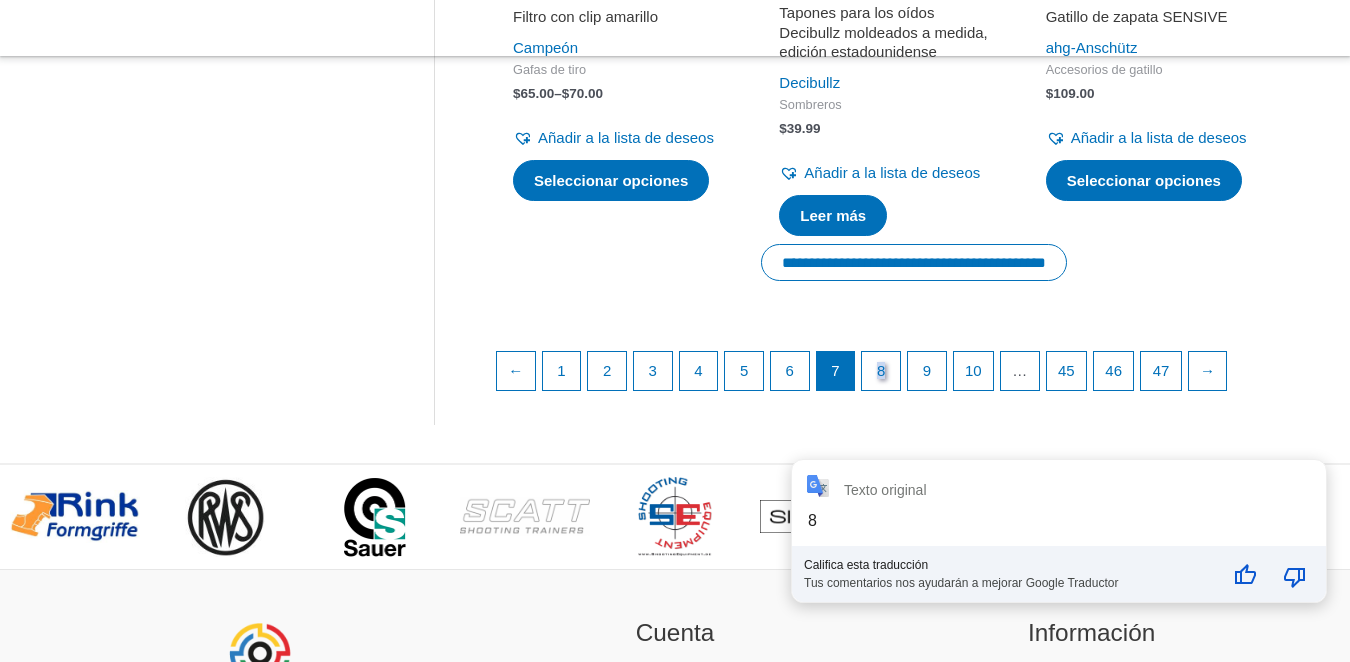 click on "Califica esta traducción Tus comentarios nos ayudarán a mejorar Google Traductor" at bounding box center (1009, 574) 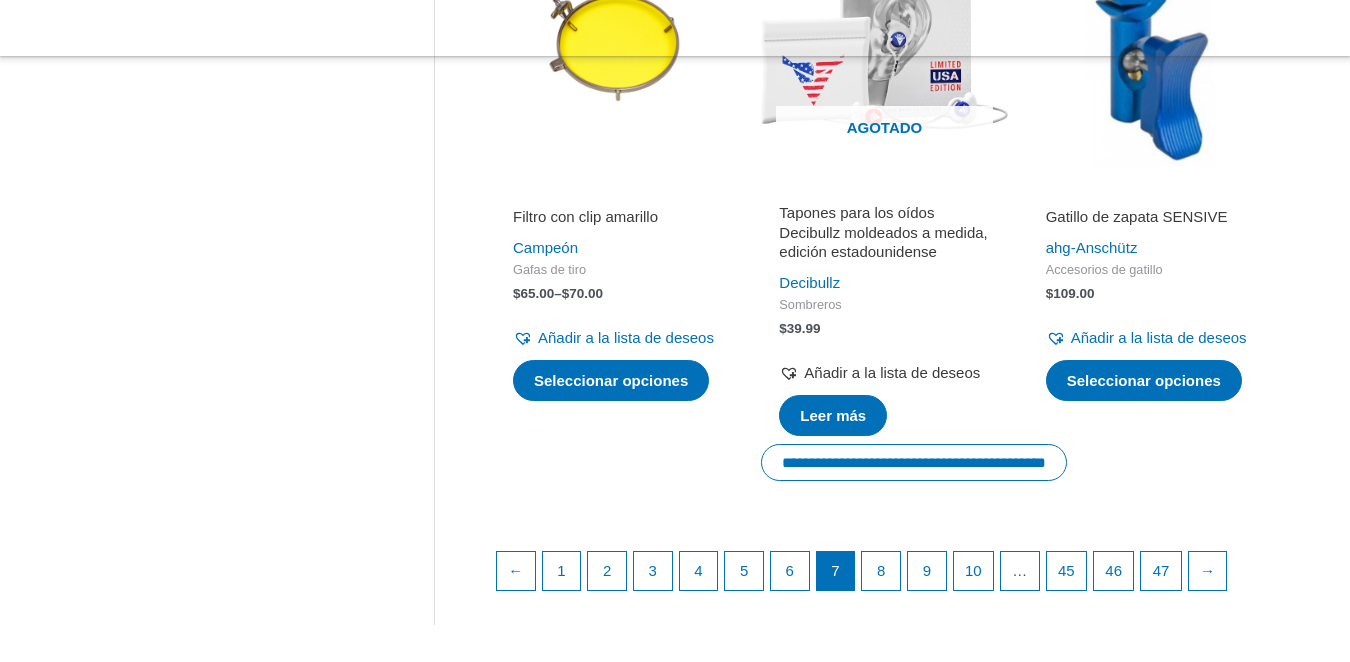 scroll, scrollTop: 2700, scrollLeft: 0, axis: vertical 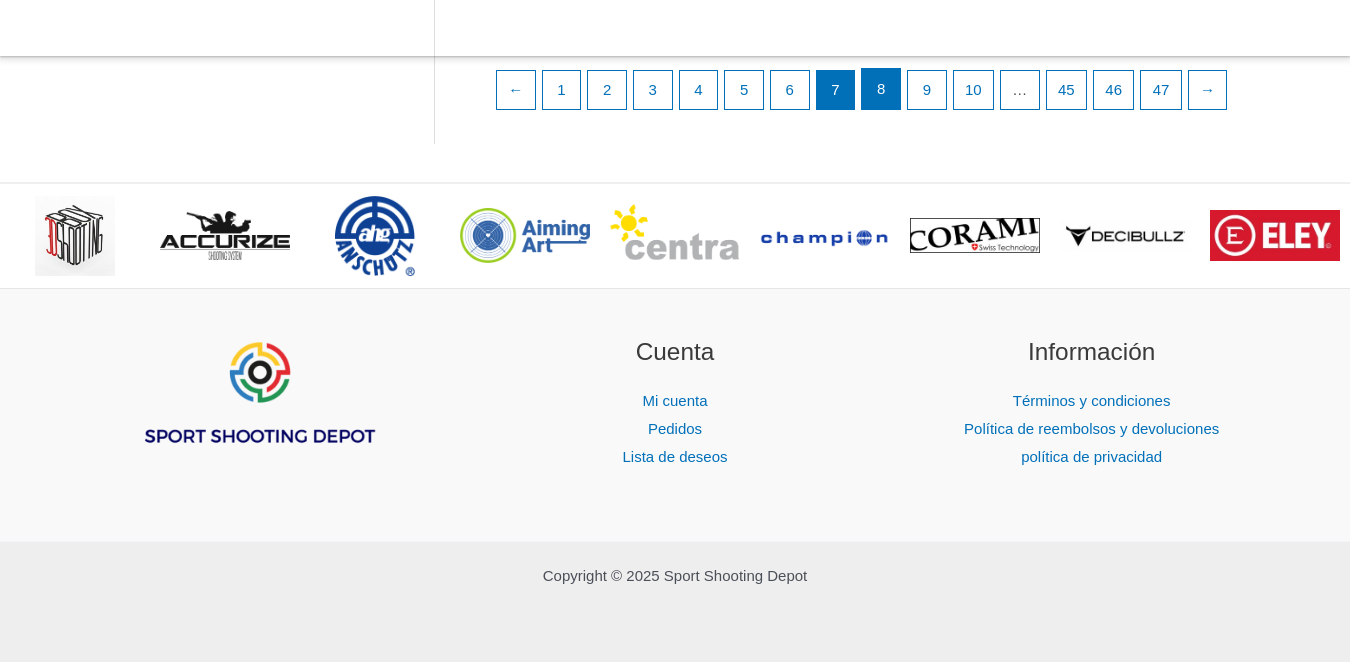 click on "8" at bounding box center [881, 89] 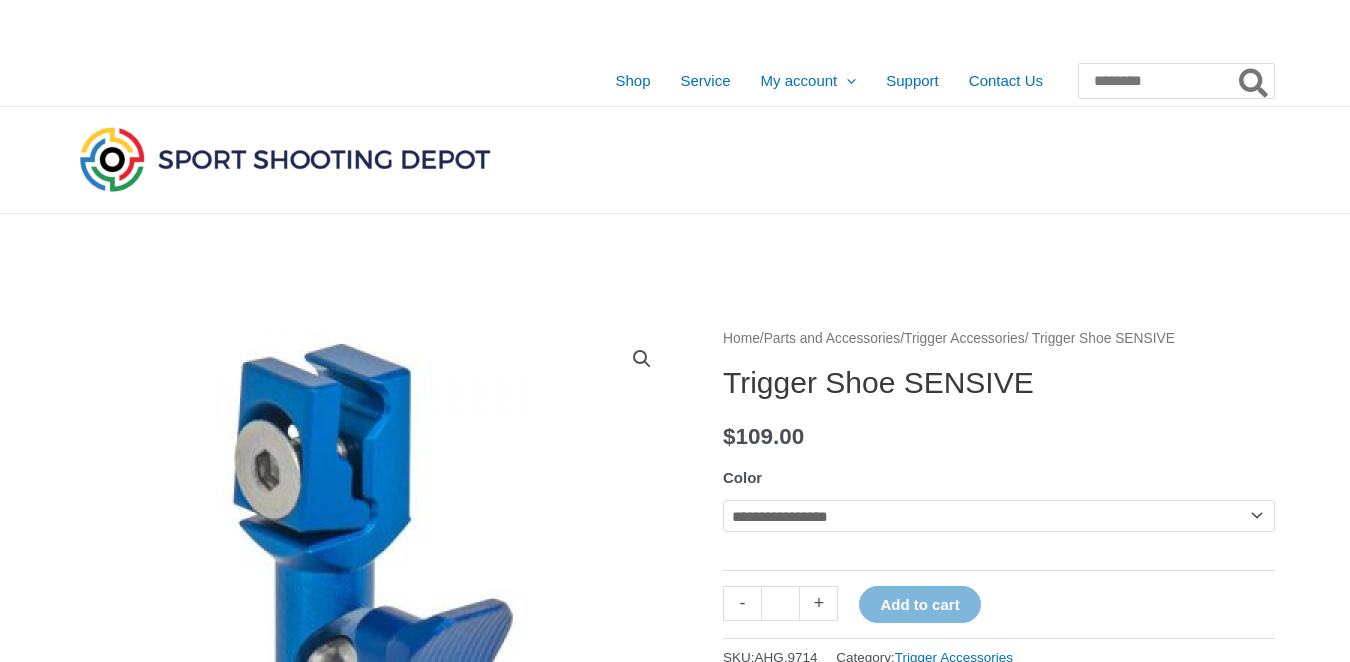 type on "**********" 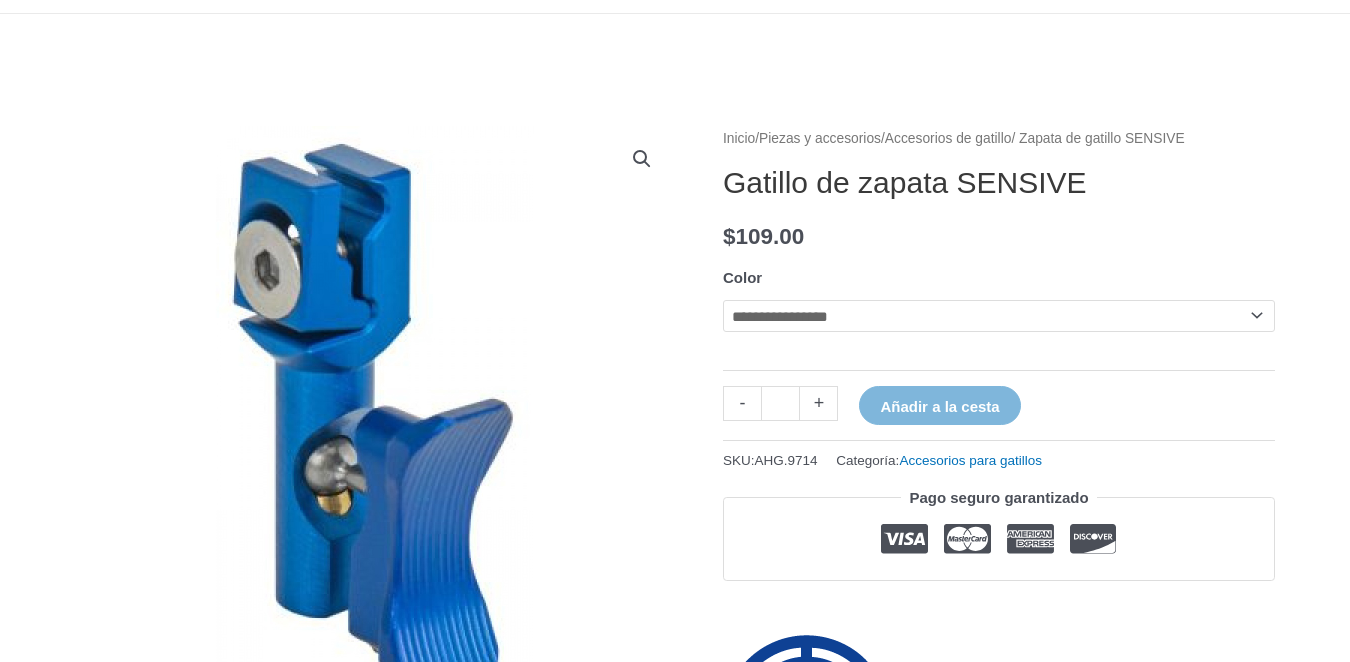 scroll, scrollTop: 0, scrollLeft: 0, axis: both 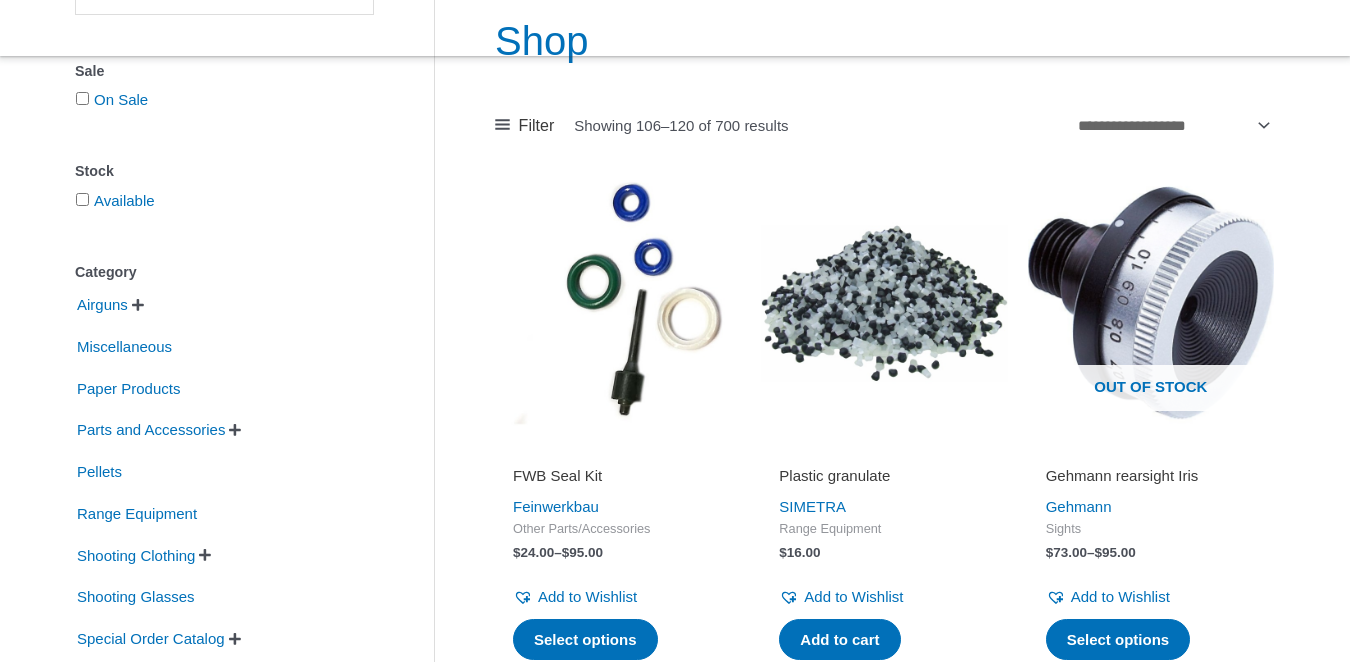 type on "**********" 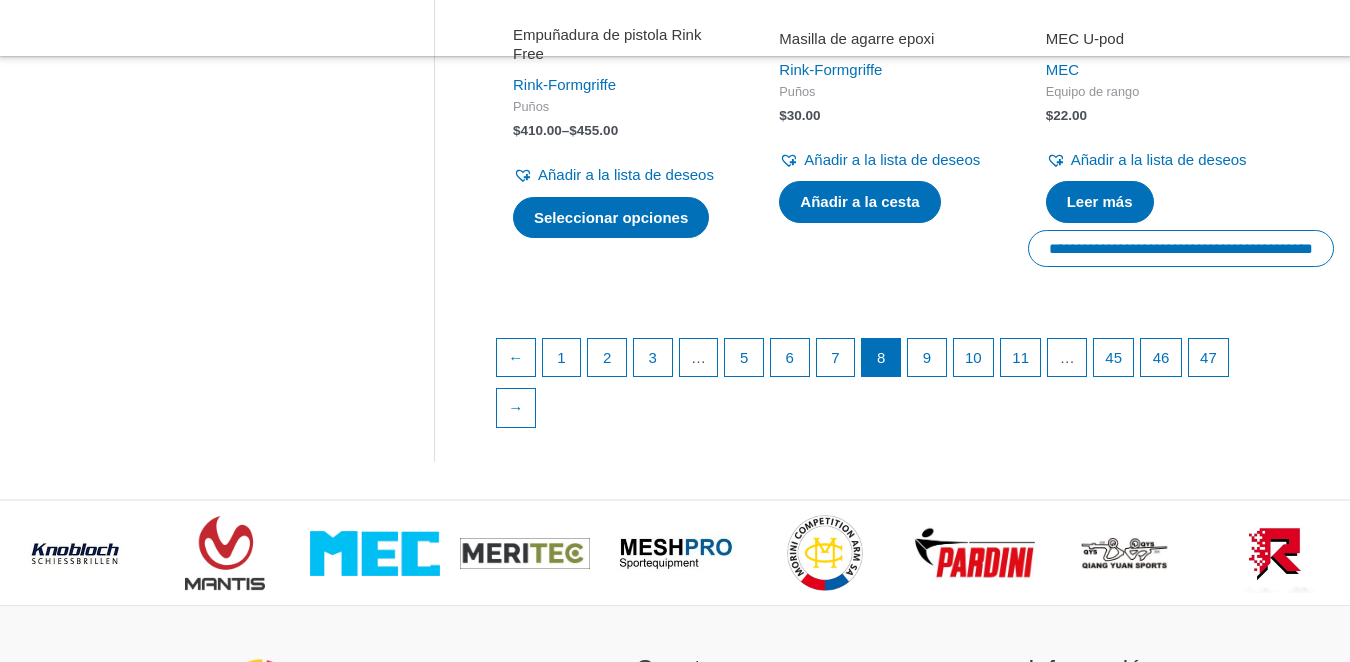 scroll, scrollTop: 3100, scrollLeft: 0, axis: vertical 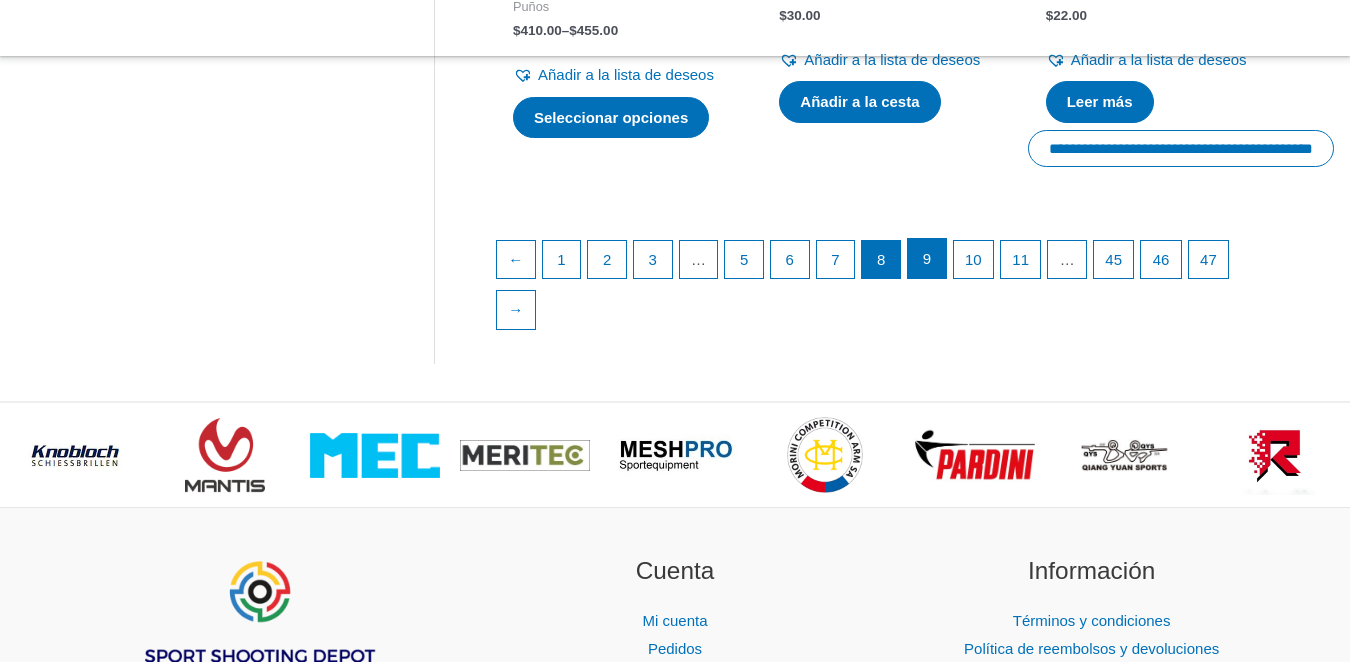 click on "9" at bounding box center [927, 259] 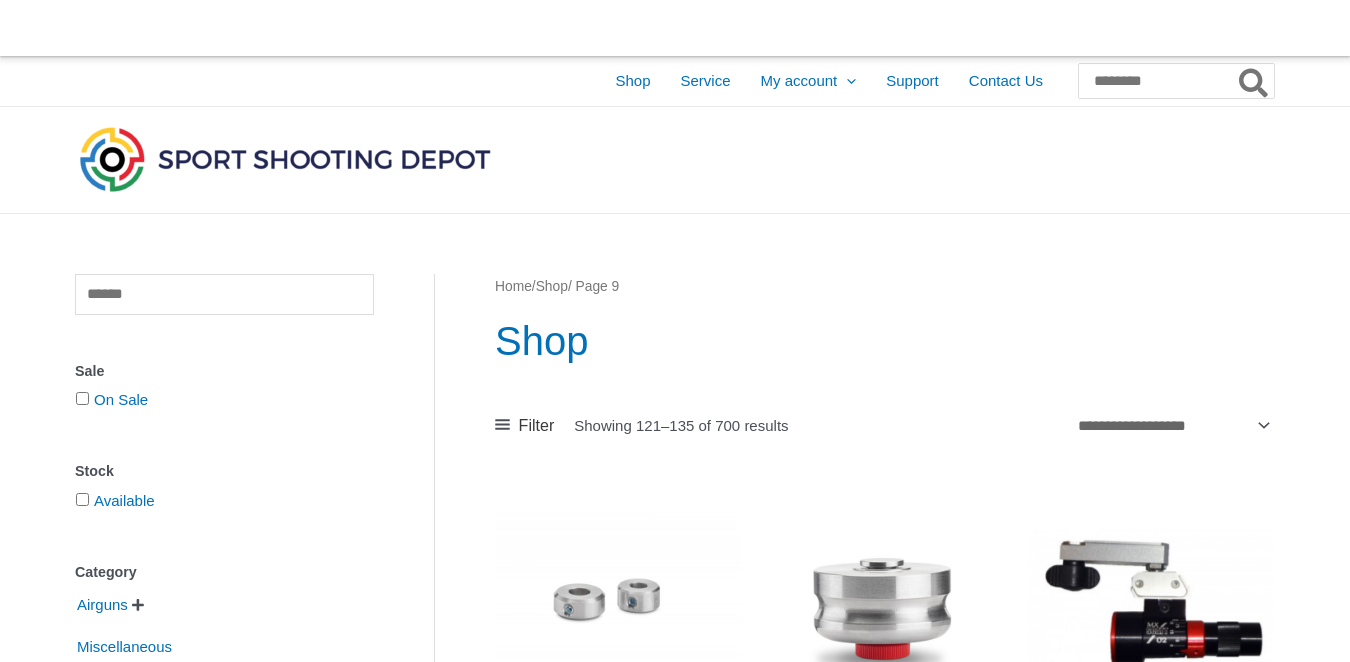 scroll, scrollTop: 300, scrollLeft: 0, axis: vertical 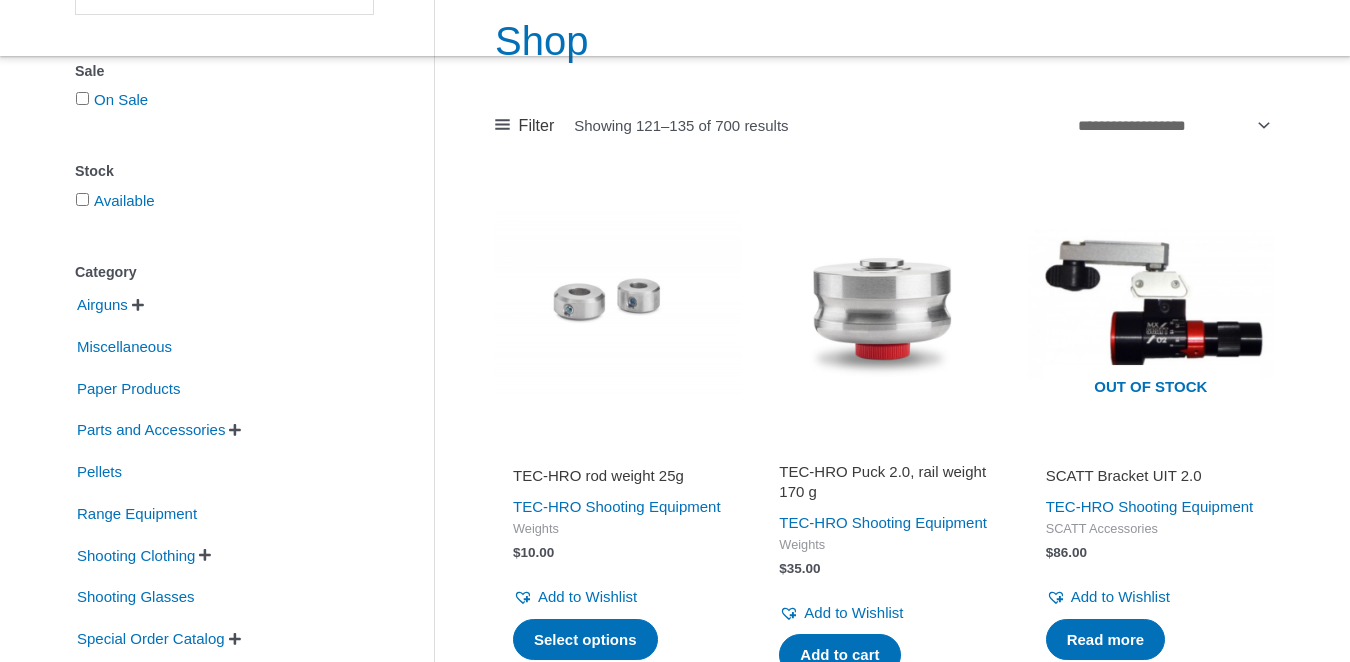 type on "**********" 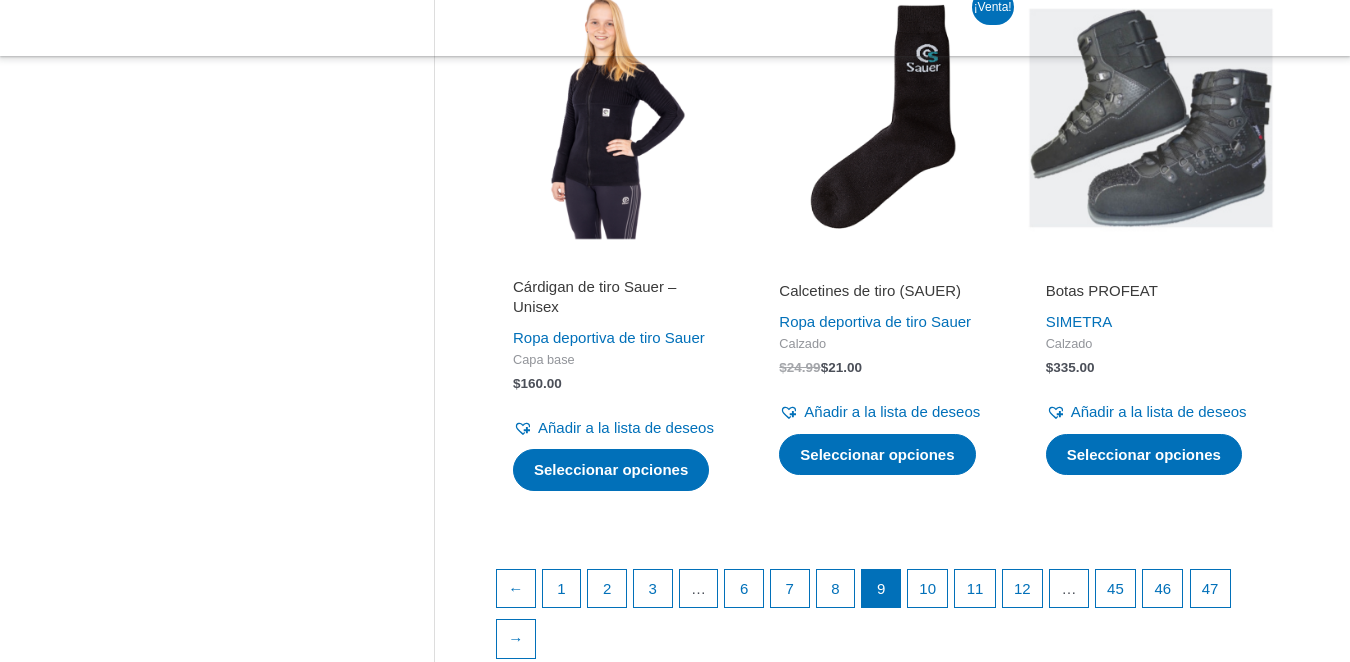 scroll, scrollTop: 3000, scrollLeft: 0, axis: vertical 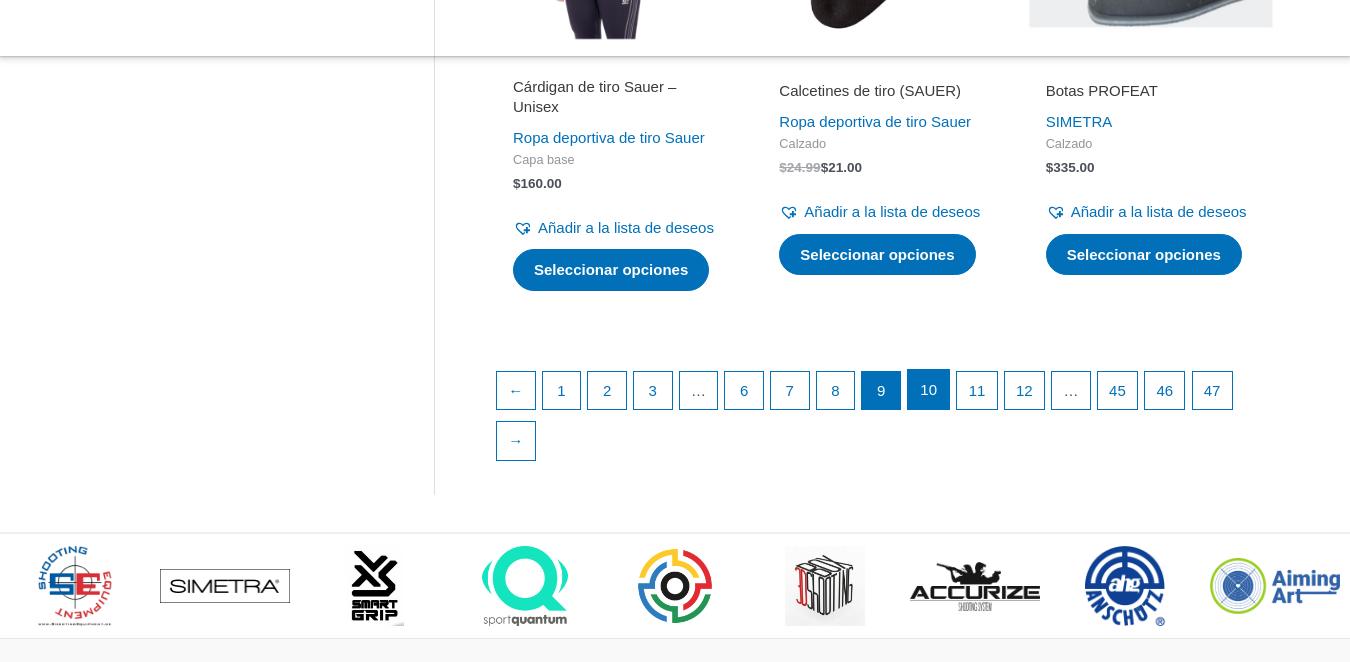 click on "10" at bounding box center (928, 389) 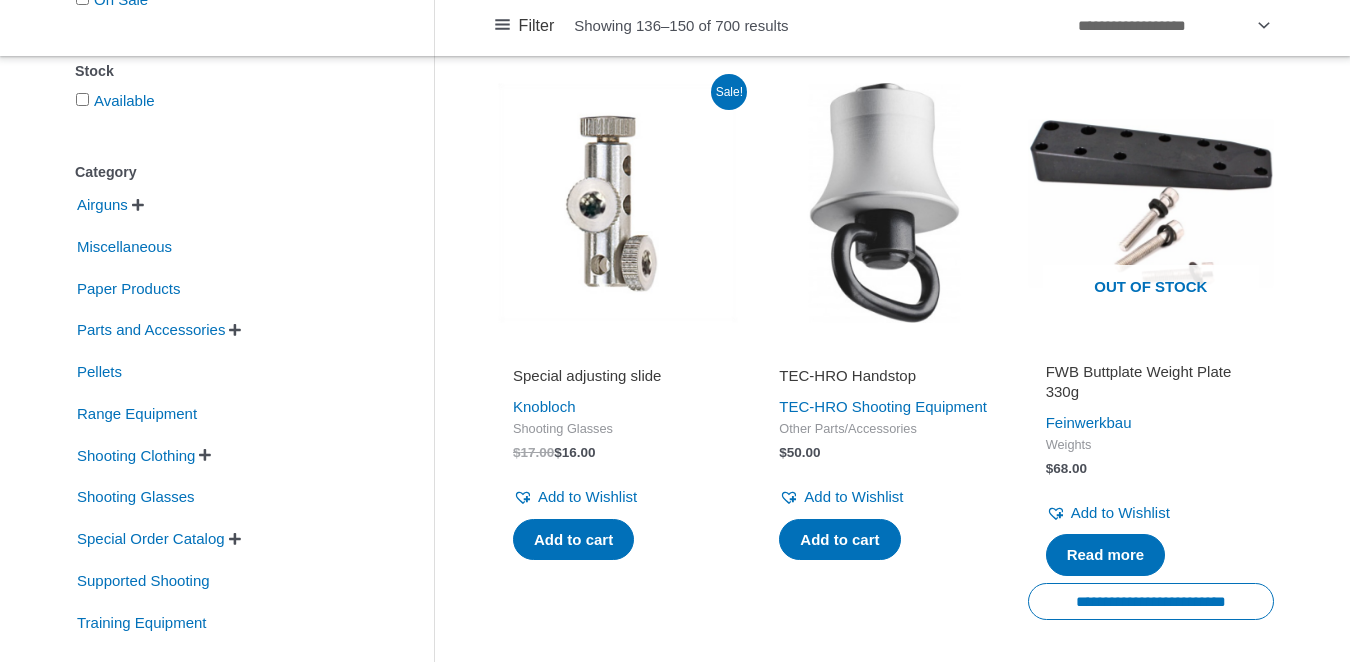 scroll, scrollTop: 700, scrollLeft: 0, axis: vertical 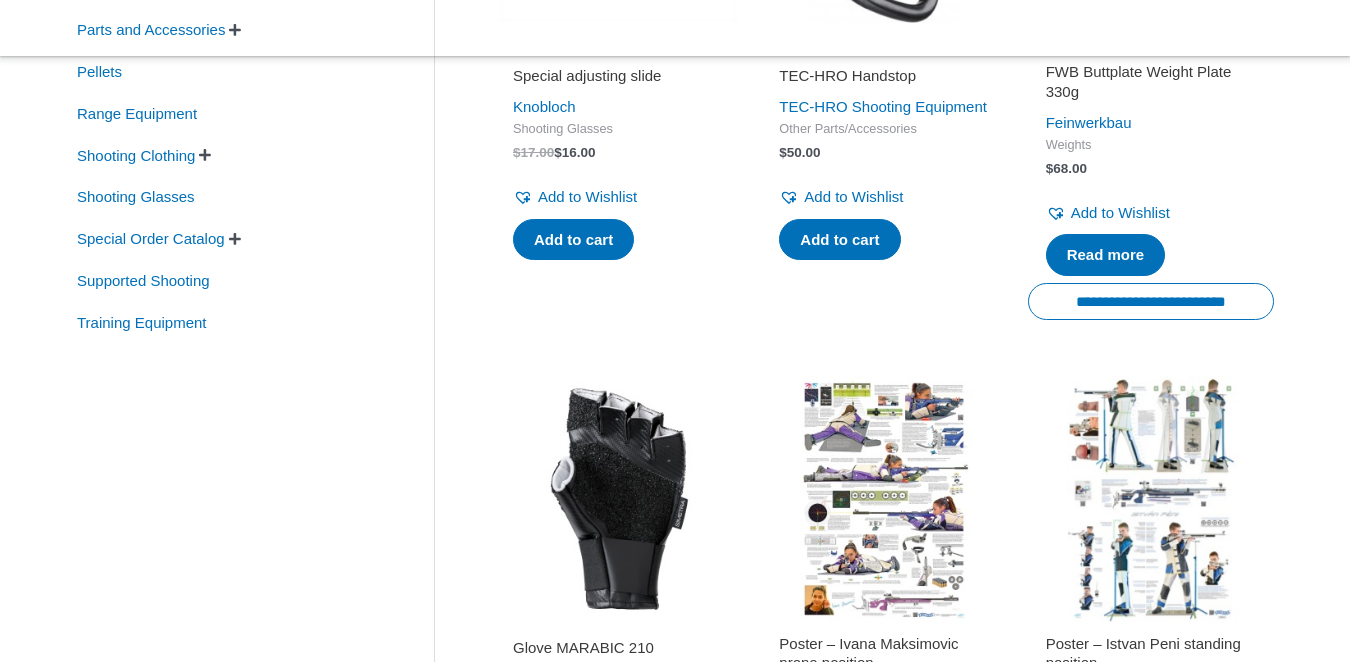 type on "**********" 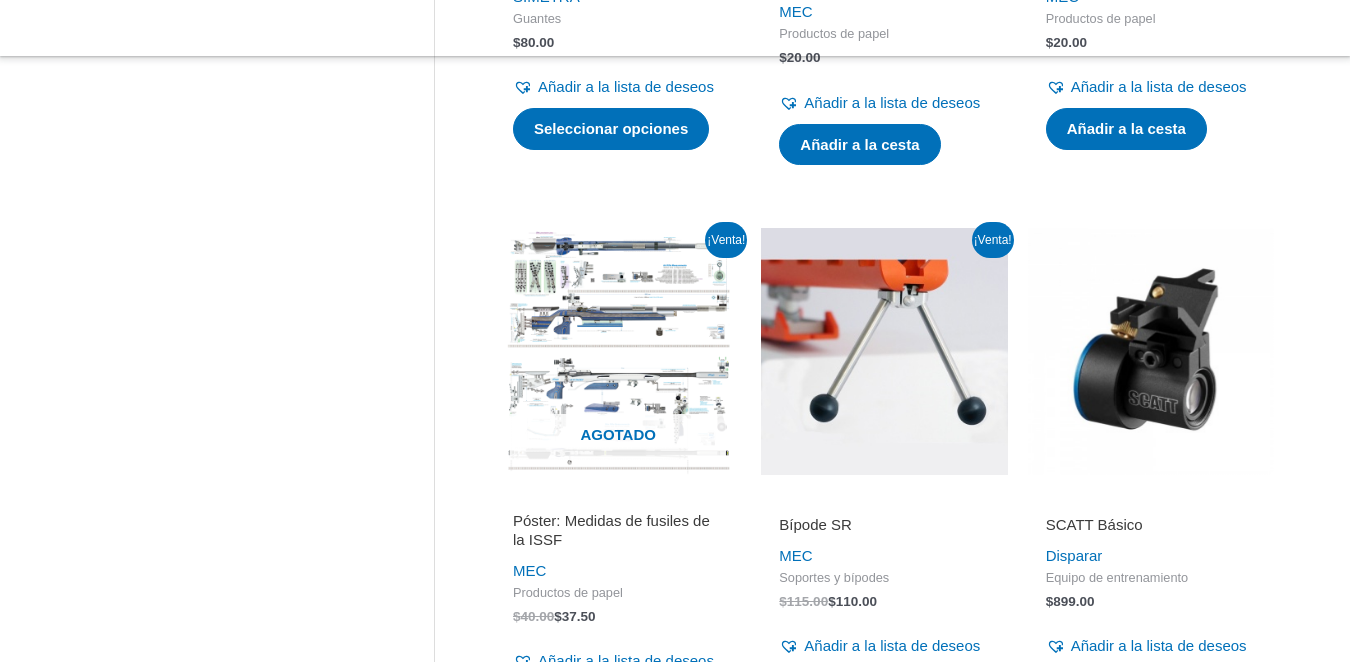 scroll, scrollTop: 1606, scrollLeft: 0, axis: vertical 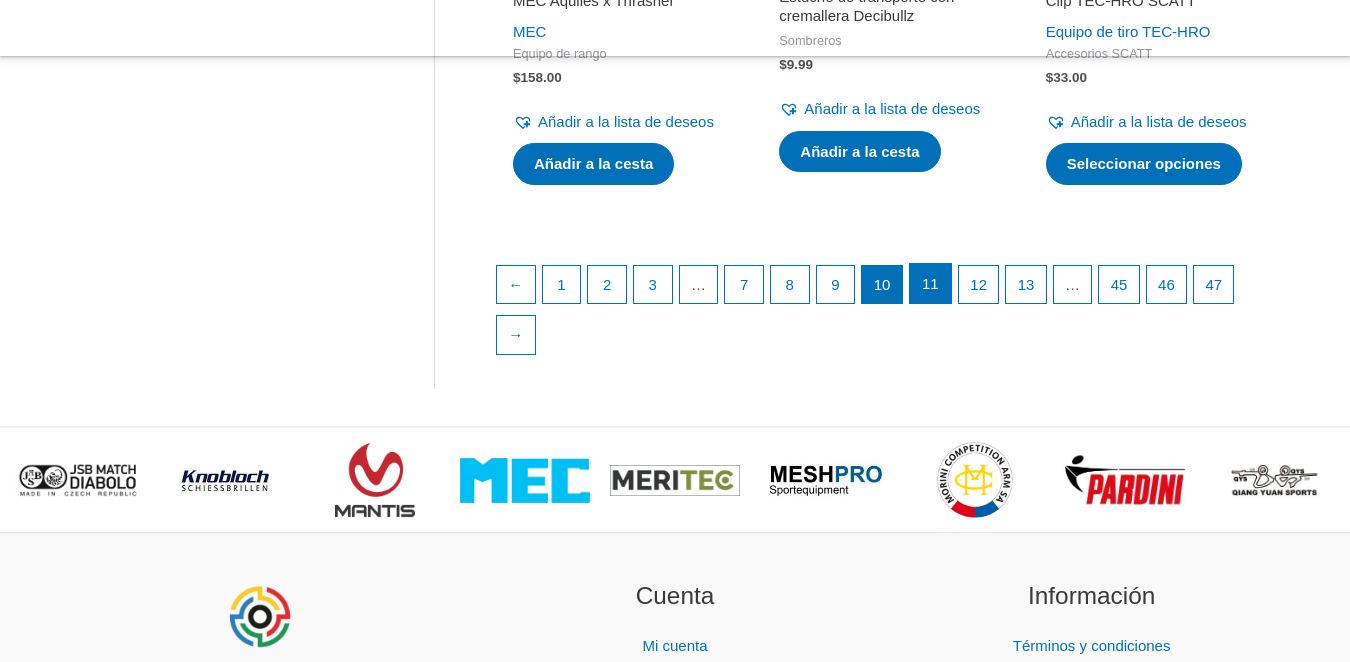 click on "11" at bounding box center (930, 283) 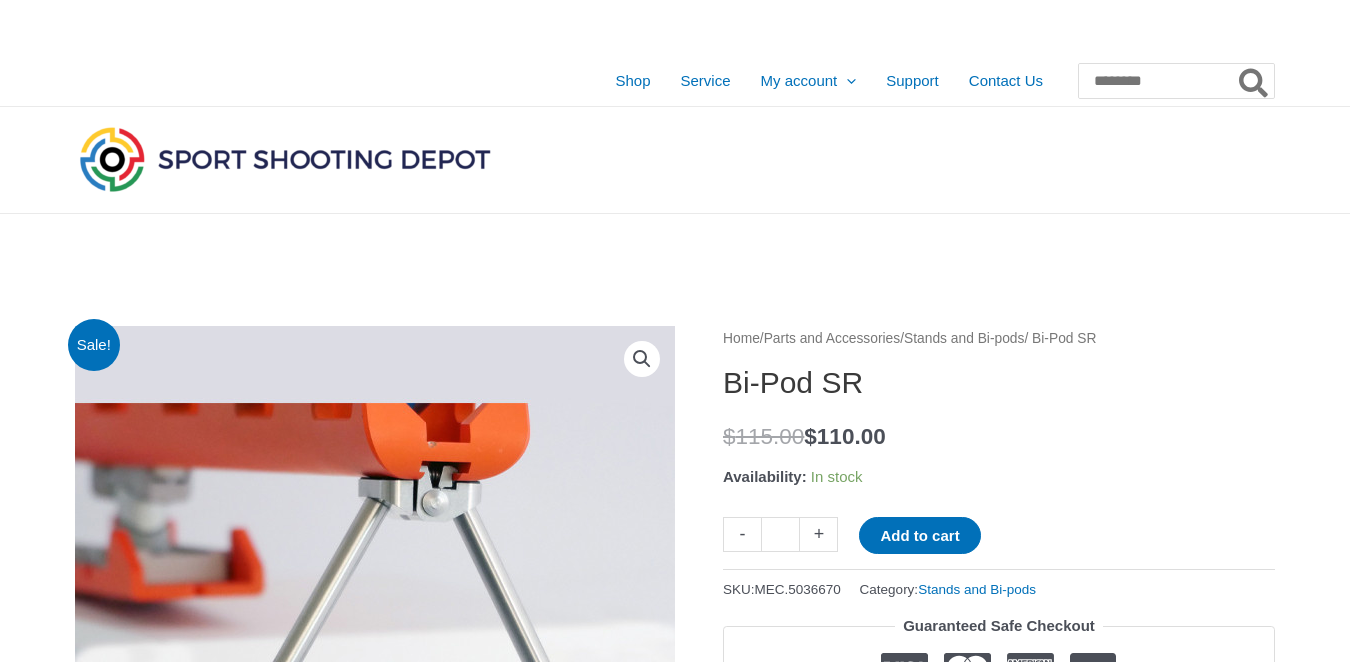 scroll, scrollTop: 0, scrollLeft: 0, axis: both 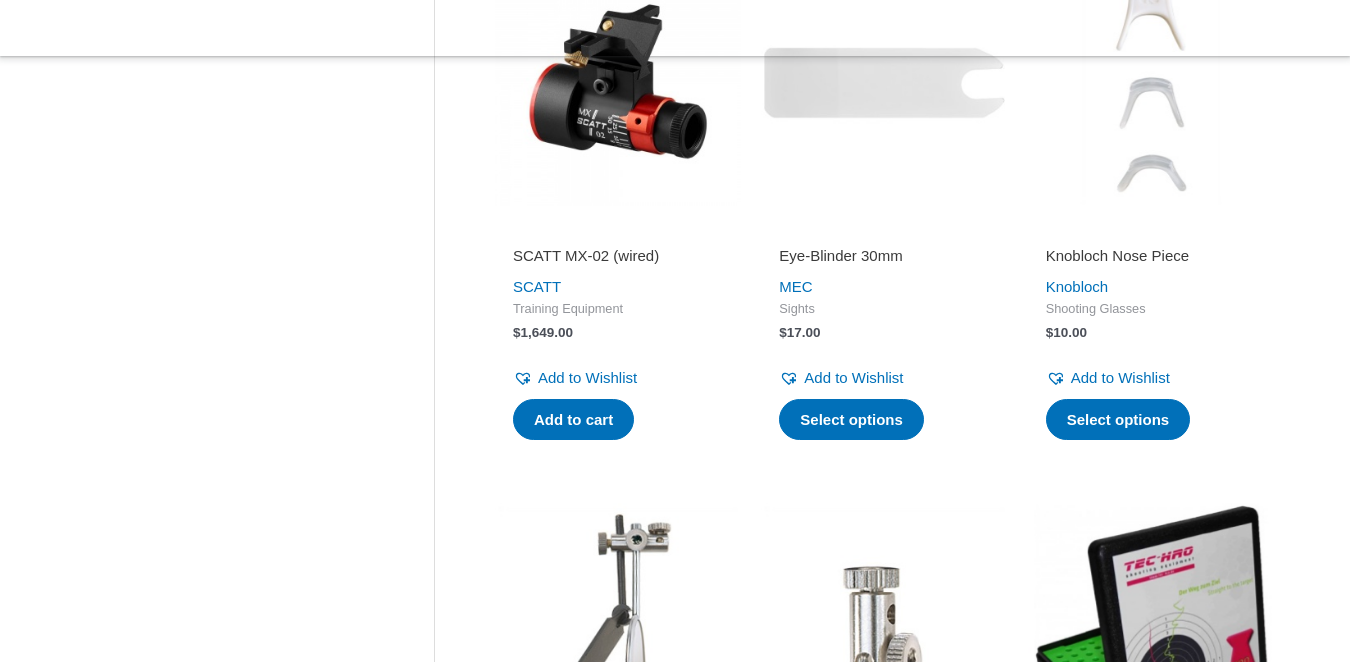 type on "**********" 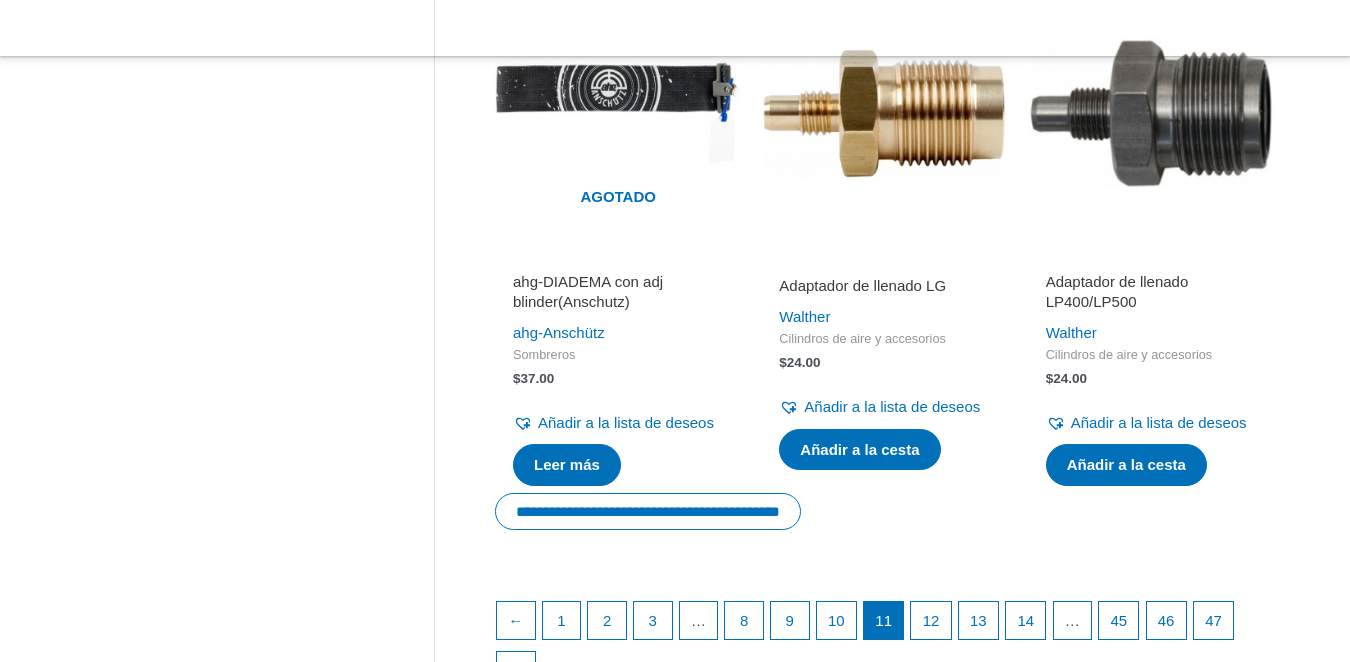 scroll, scrollTop: 3000, scrollLeft: 0, axis: vertical 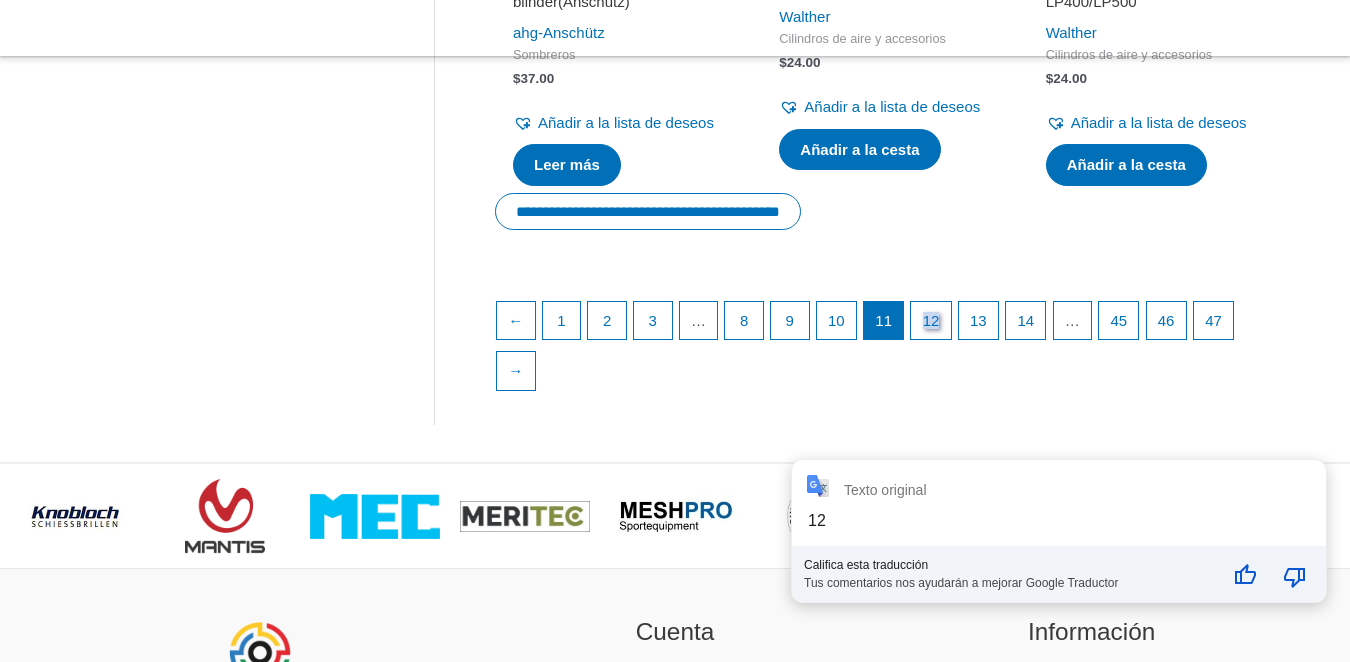 click on "Texto original 12 Califica esta traducción Tus comentarios nos ayudarán a mejorar Google Traductor ** ** ** ** *" at bounding box center [1059, 531] 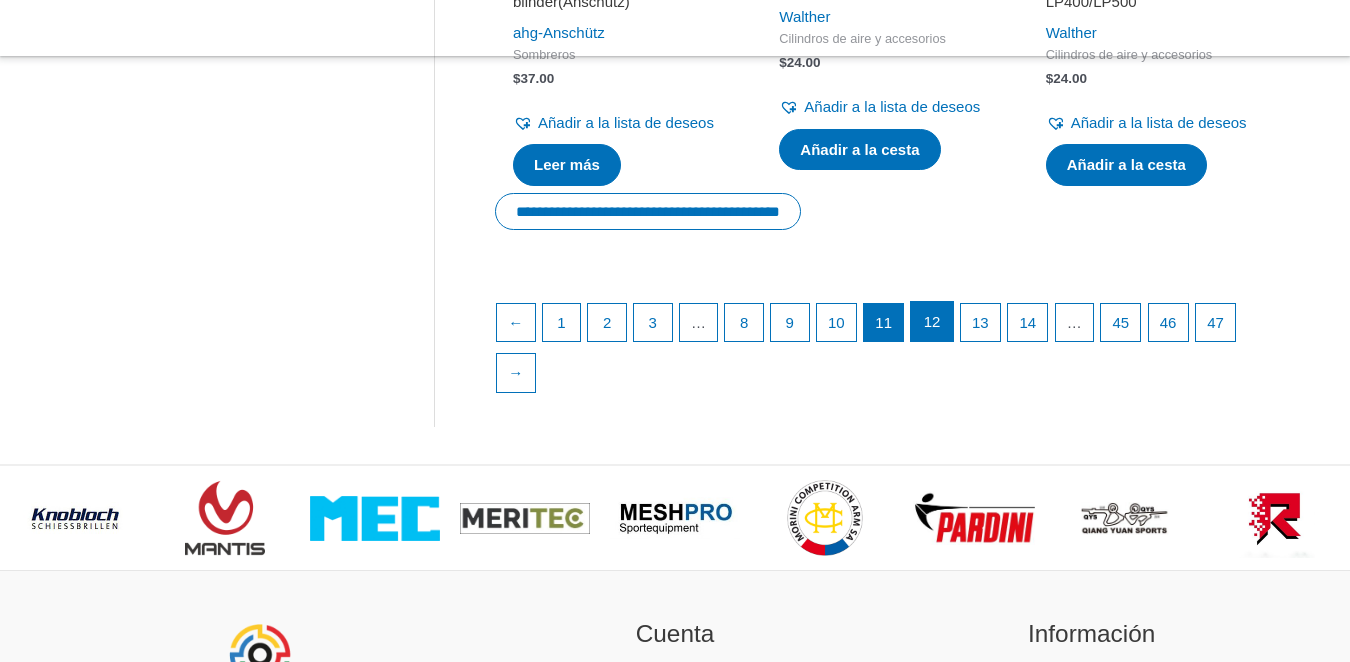click on "12" at bounding box center [932, 321] 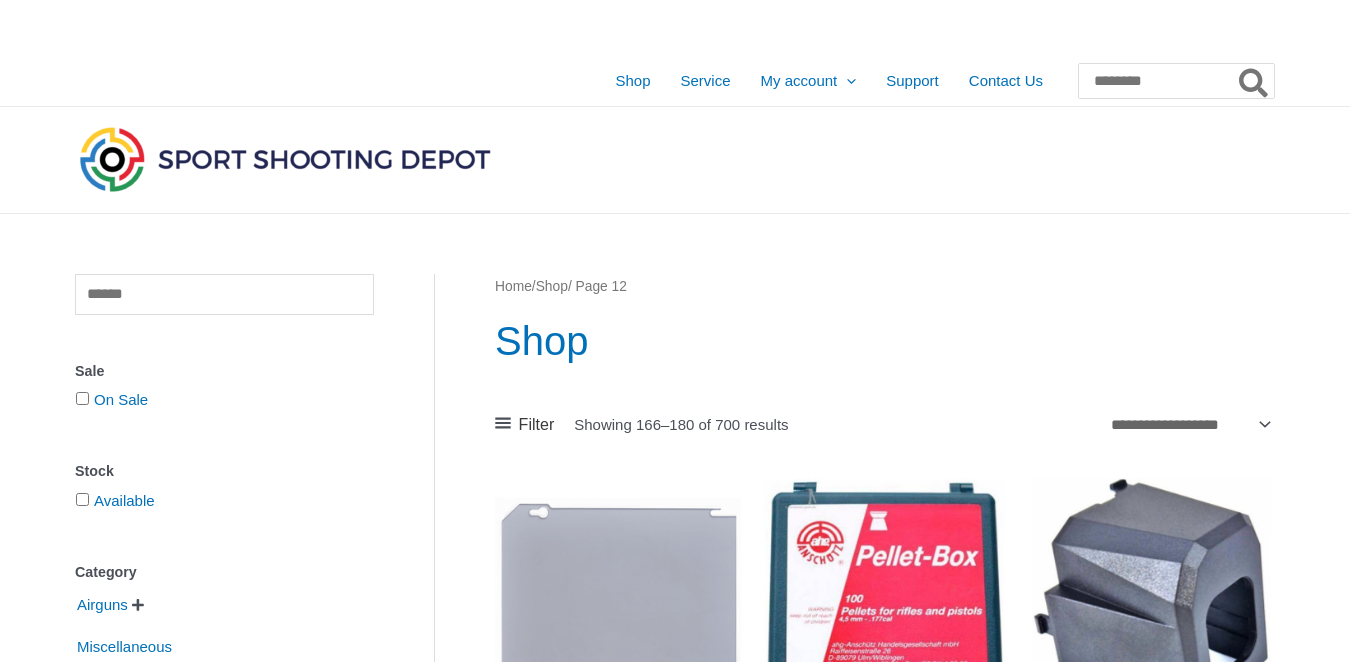 scroll, scrollTop: 0, scrollLeft: 0, axis: both 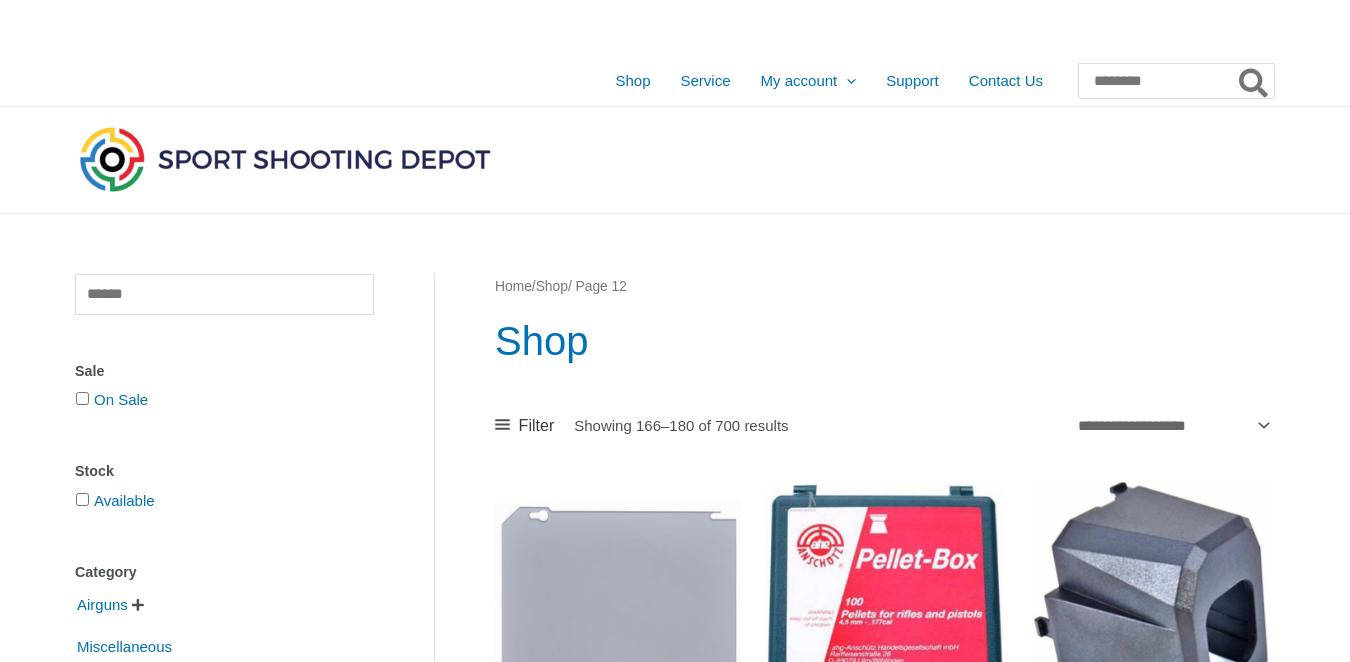 type on "**********" 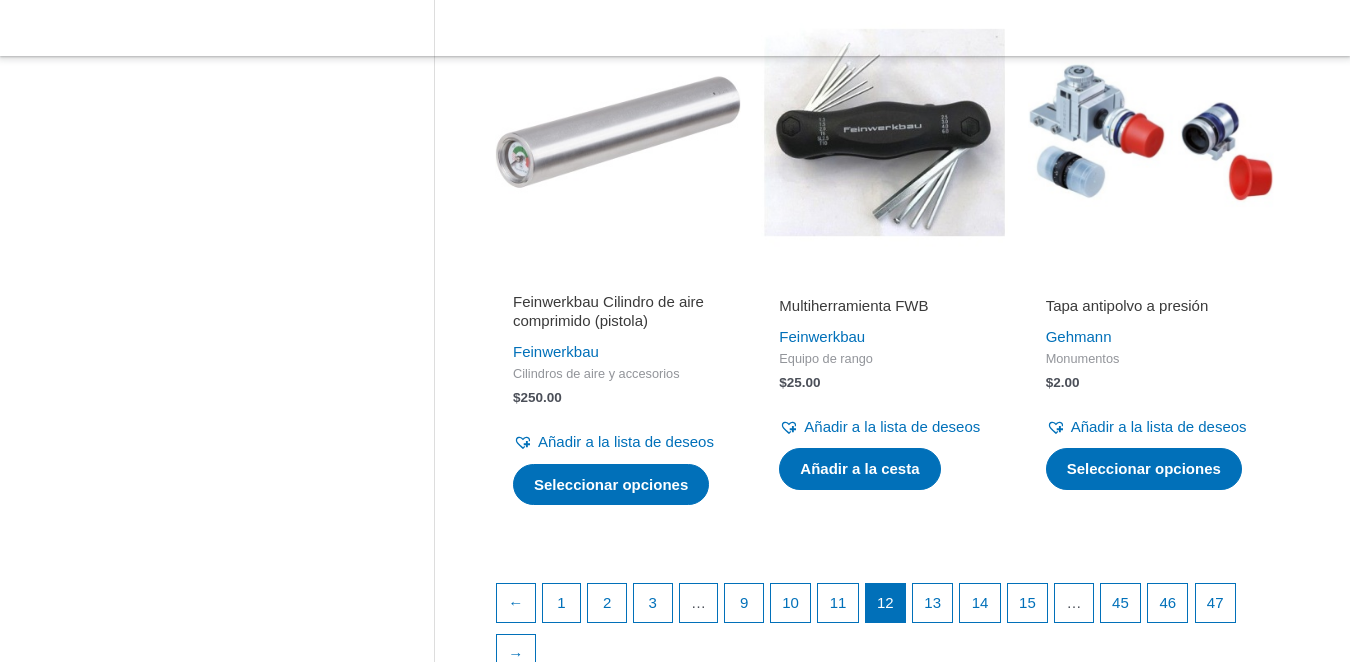 scroll, scrollTop: 3200, scrollLeft: 0, axis: vertical 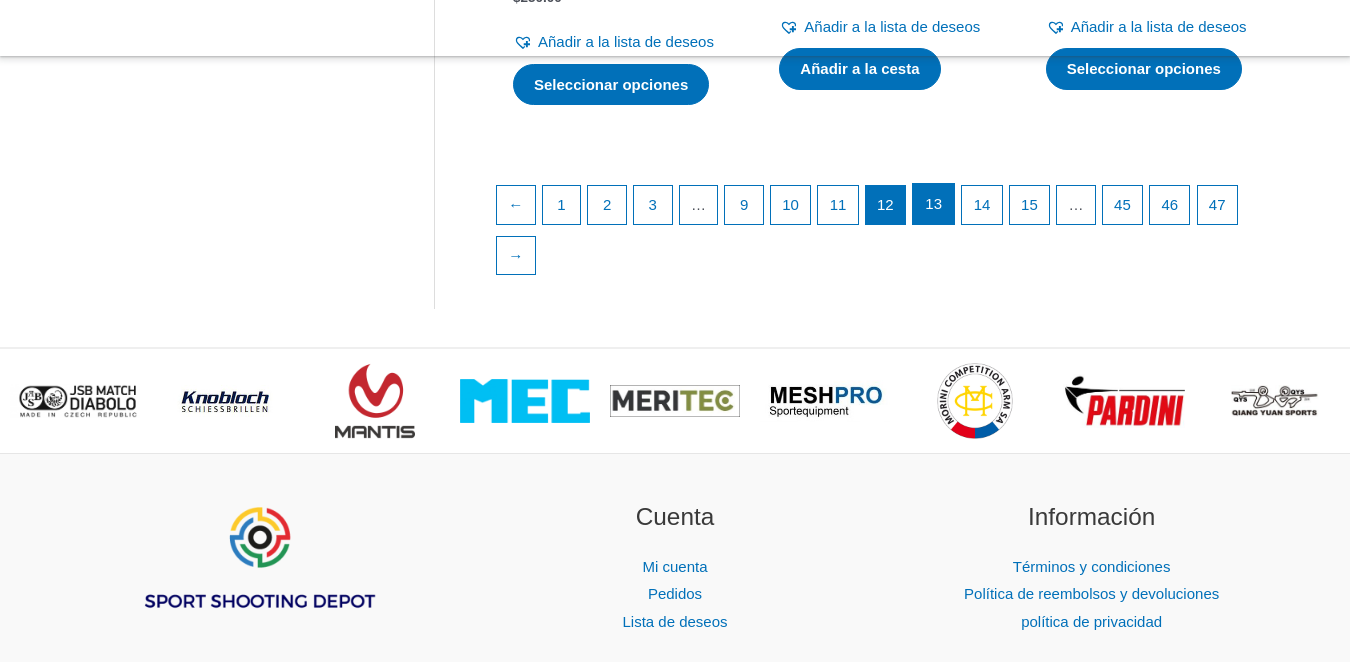 click on "13" at bounding box center (933, 203) 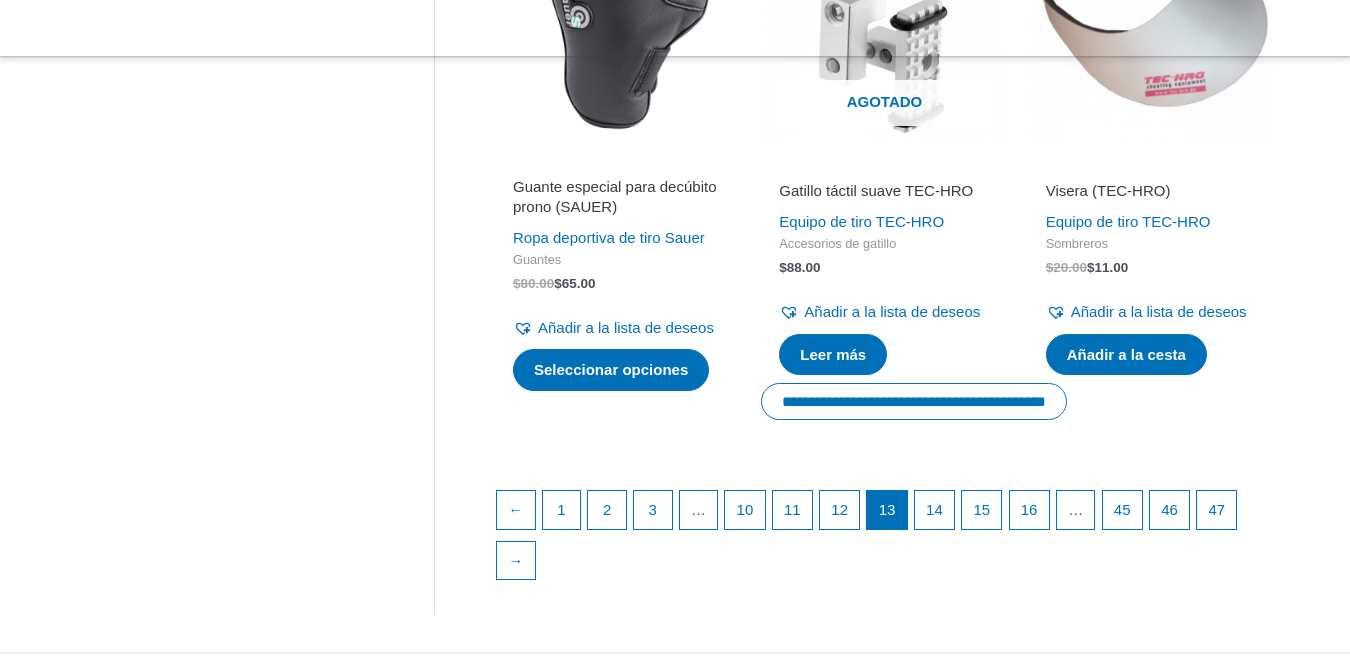 scroll, scrollTop: 3200, scrollLeft: 0, axis: vertical 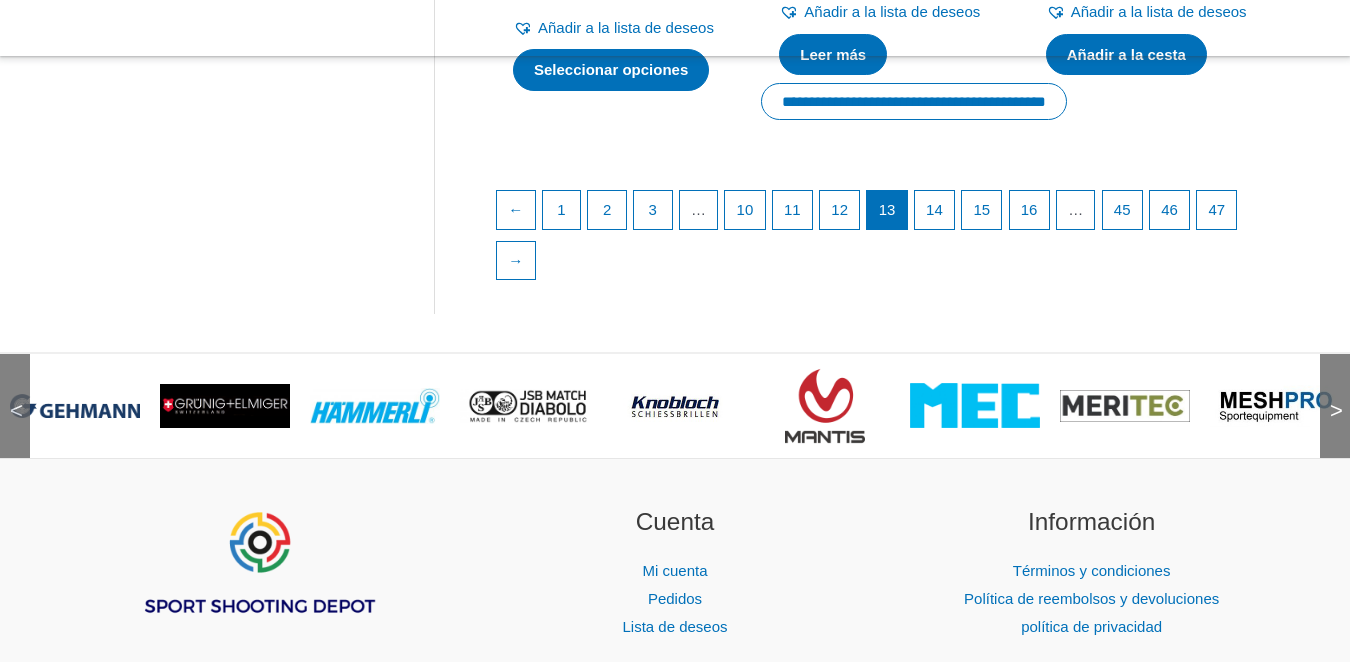 click on ">" at bounding box center (1336, 410) 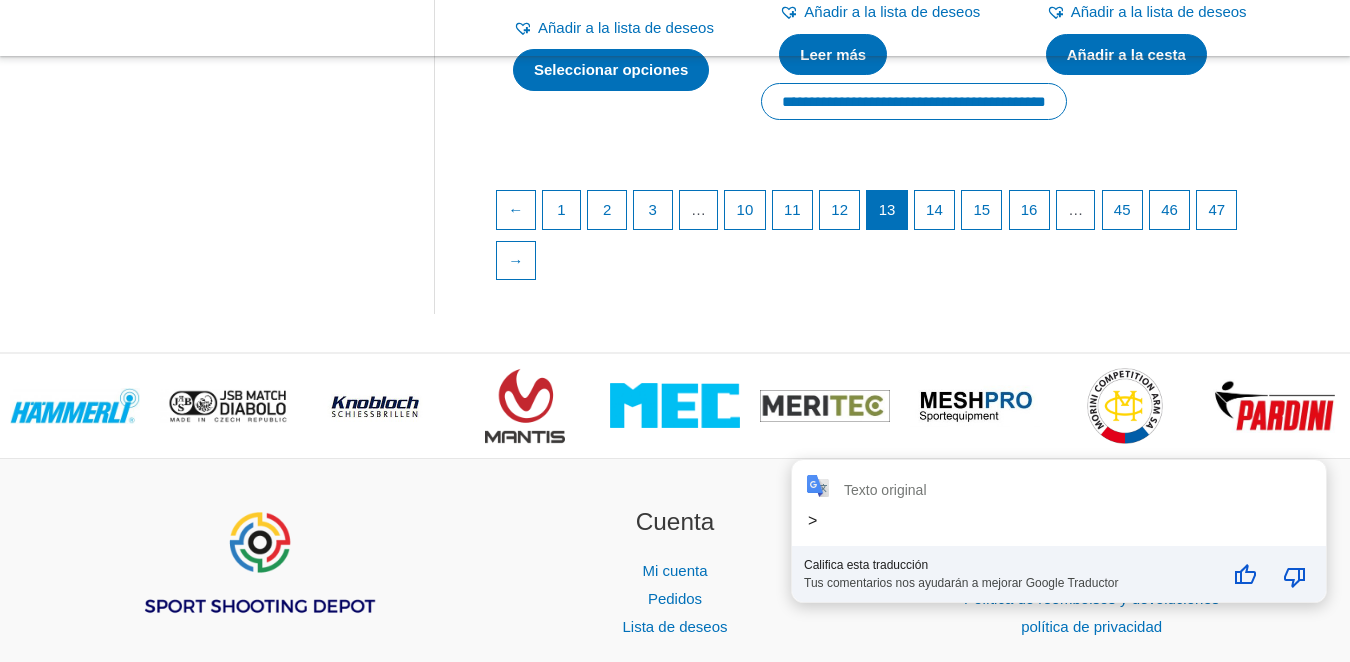 click on "Texto original" at bounding box center [885, 490] 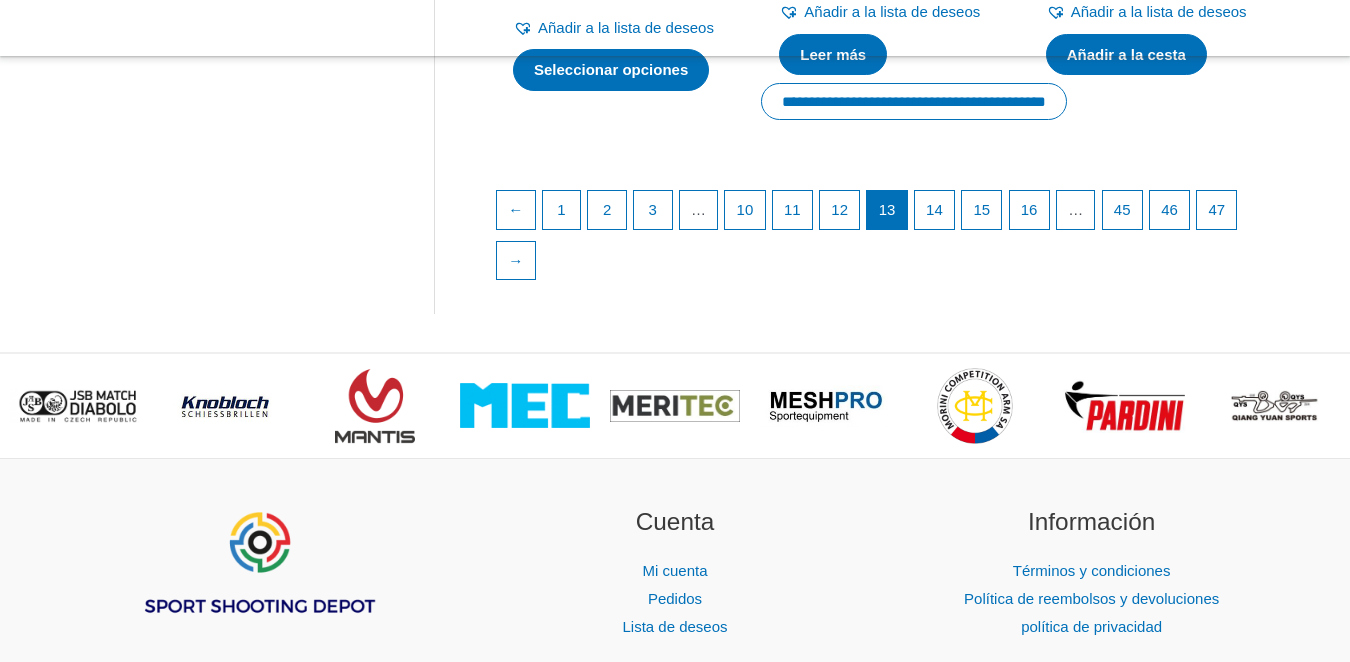 click on "Claro
Venta
En venta
Existencias
Disponible
Categoría
Pistolas de aire comprimido  
Pistolas de aire comprimido
Rifles de aire comprimido
Misceláneas
Productos de papel
Piezas y accesorios  
Cilindros de aire y accesorios
Placas de tope
Puños
Revistas
Otras piezas/accesorios
Accesorios SCATT
Monumentos
" at bounding box center (675, -1317) 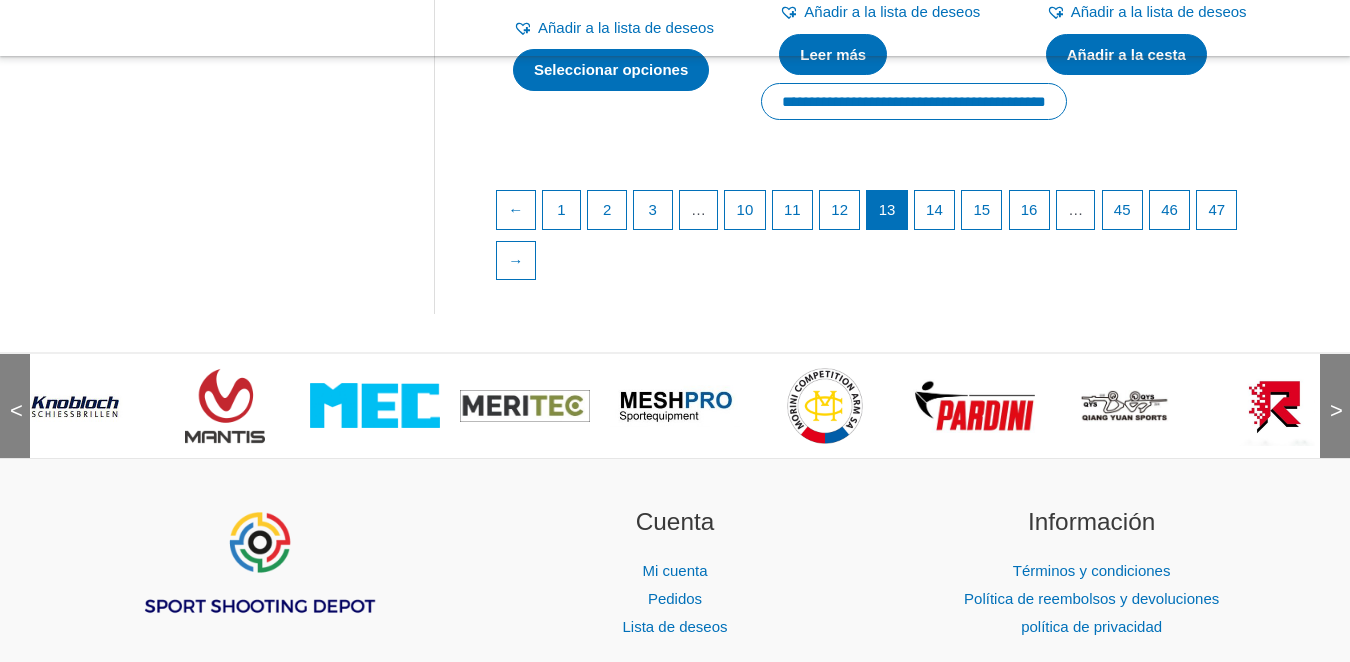 click at bounding box center (975, 406) 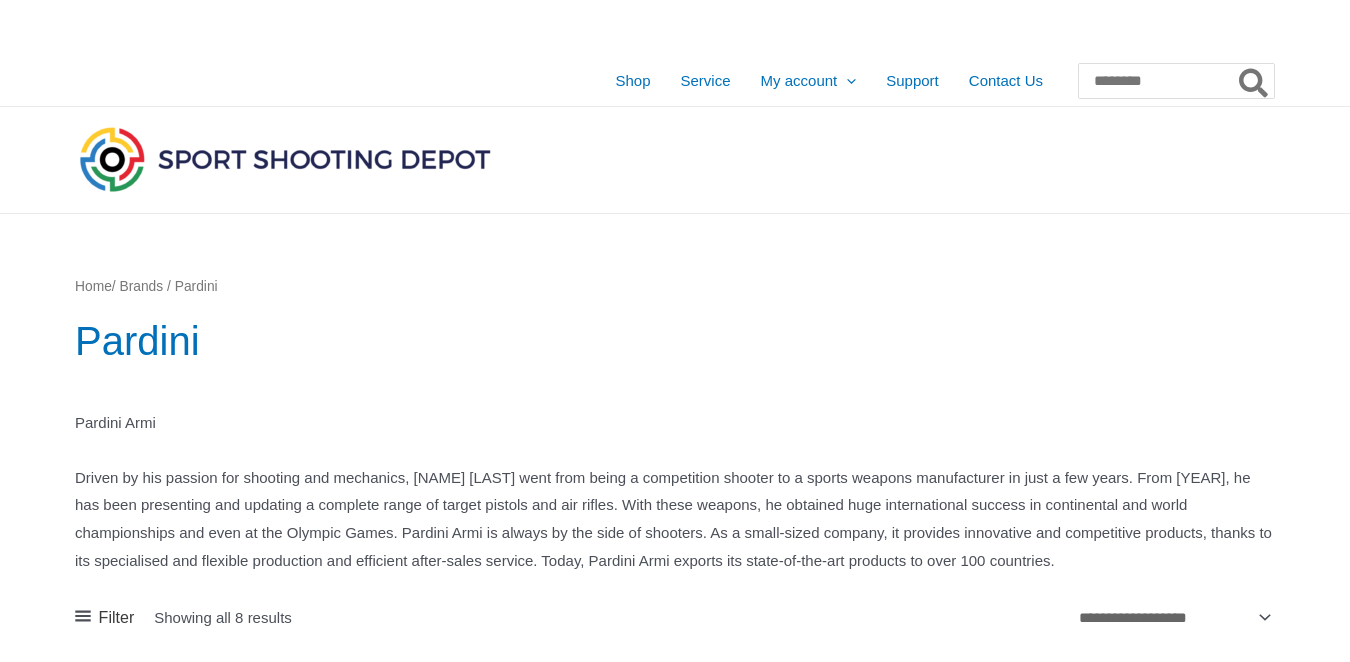scroll, scrollTop: 0, scrollLeft: 0, axis: both 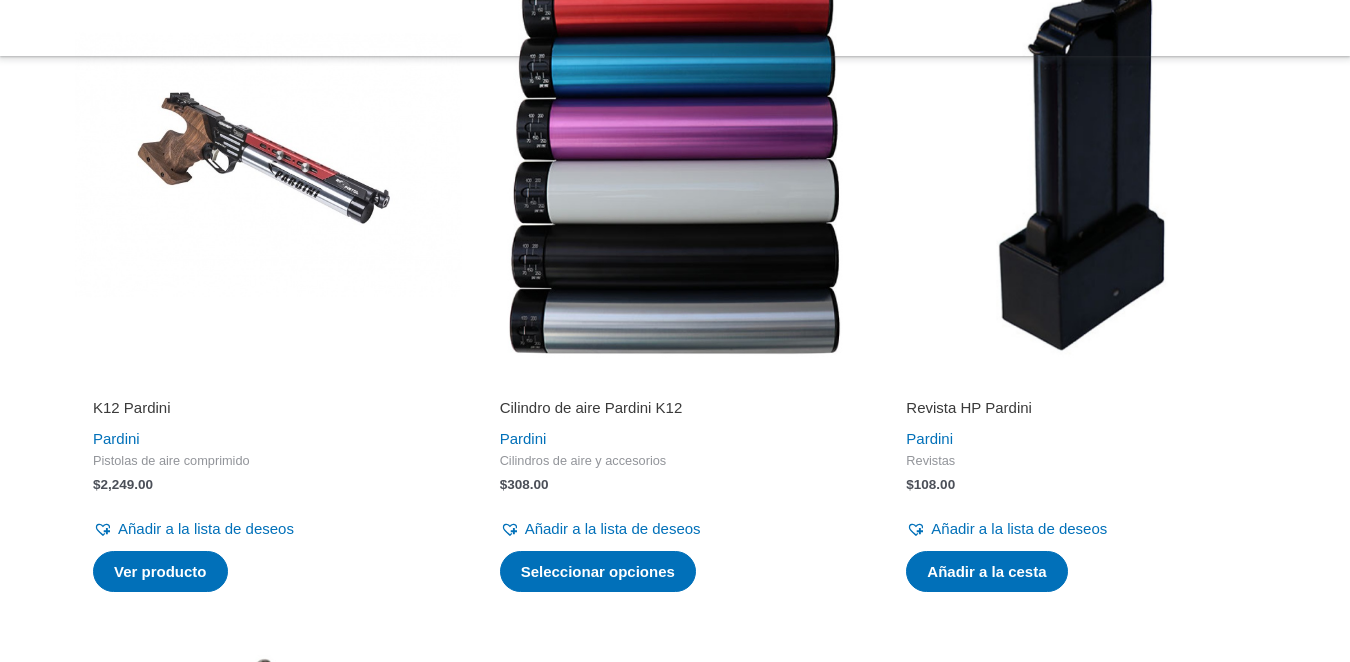 click at bounding box center [675, 165] 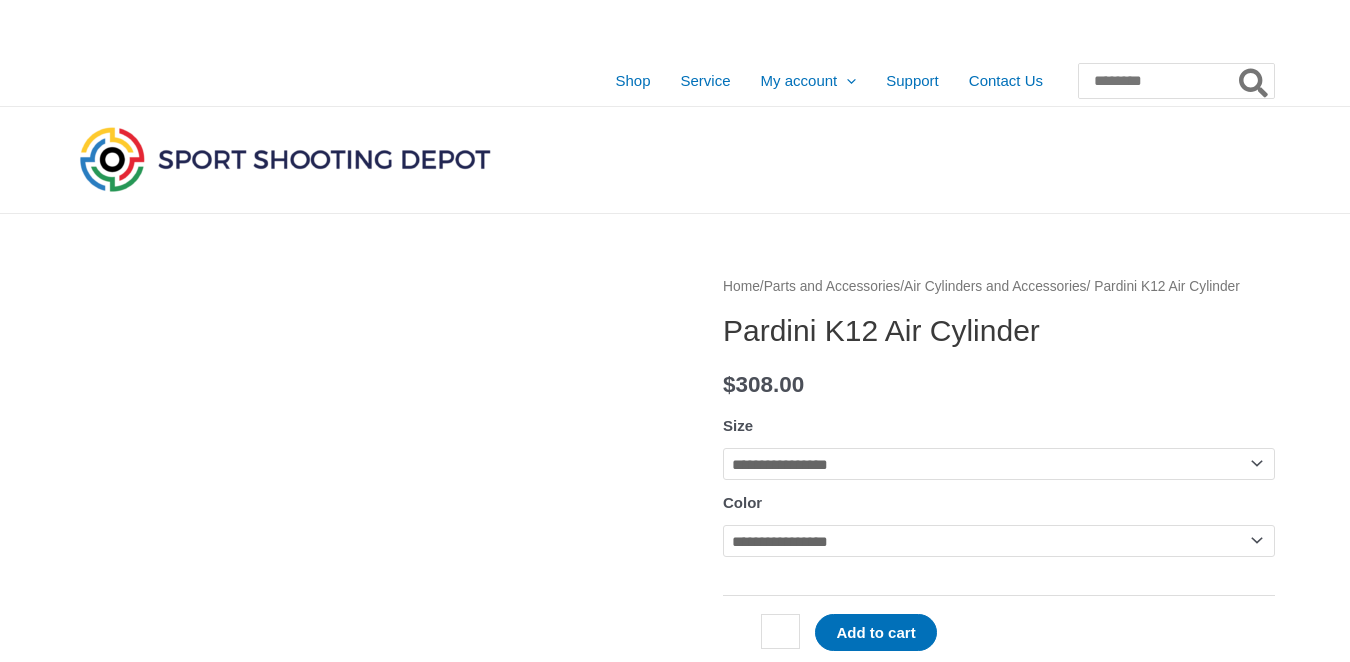 scroll, scrollTop: 0, scrollLeft: 0, axis: both 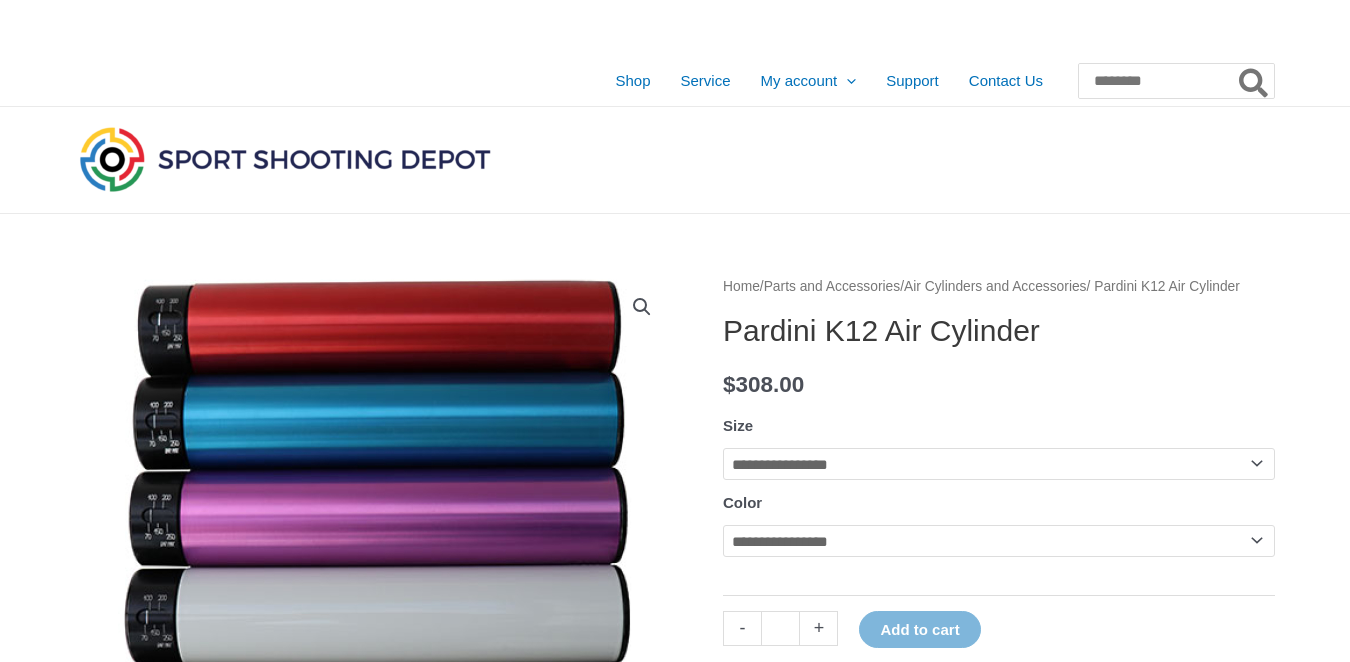 type on "**********" 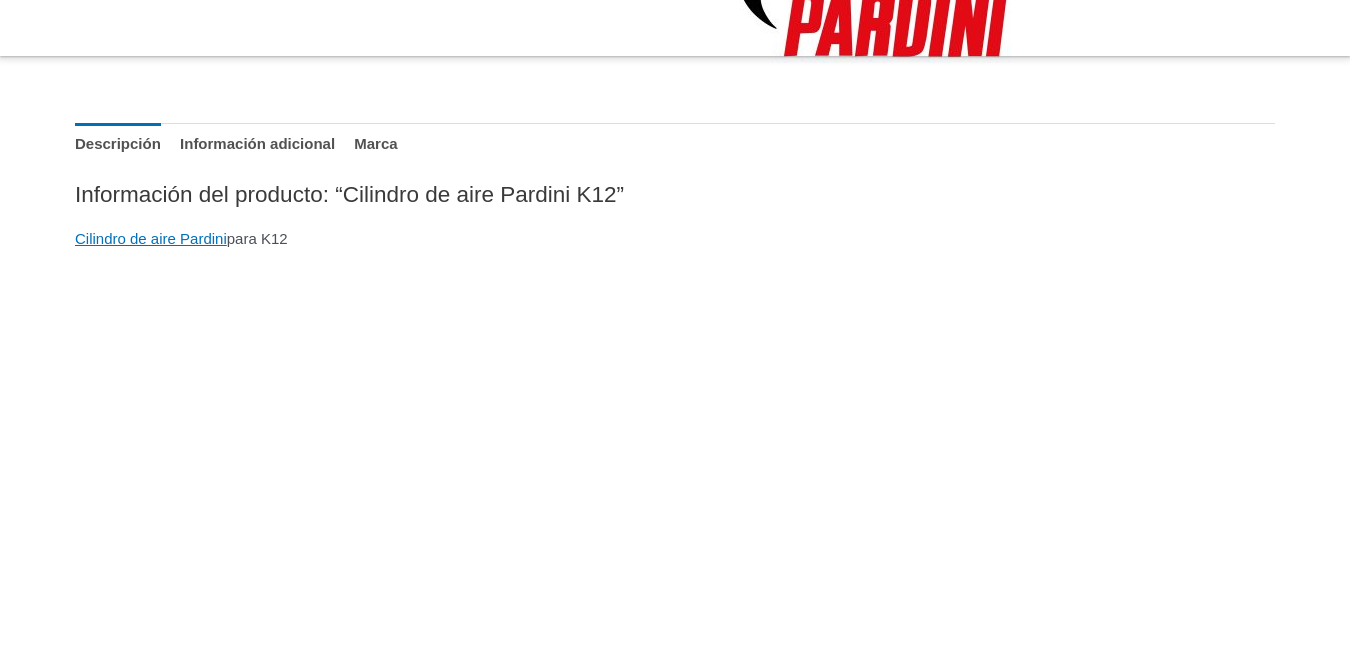 scroll, scrollTop: 900, scrollLeft: 0, axis: vertical 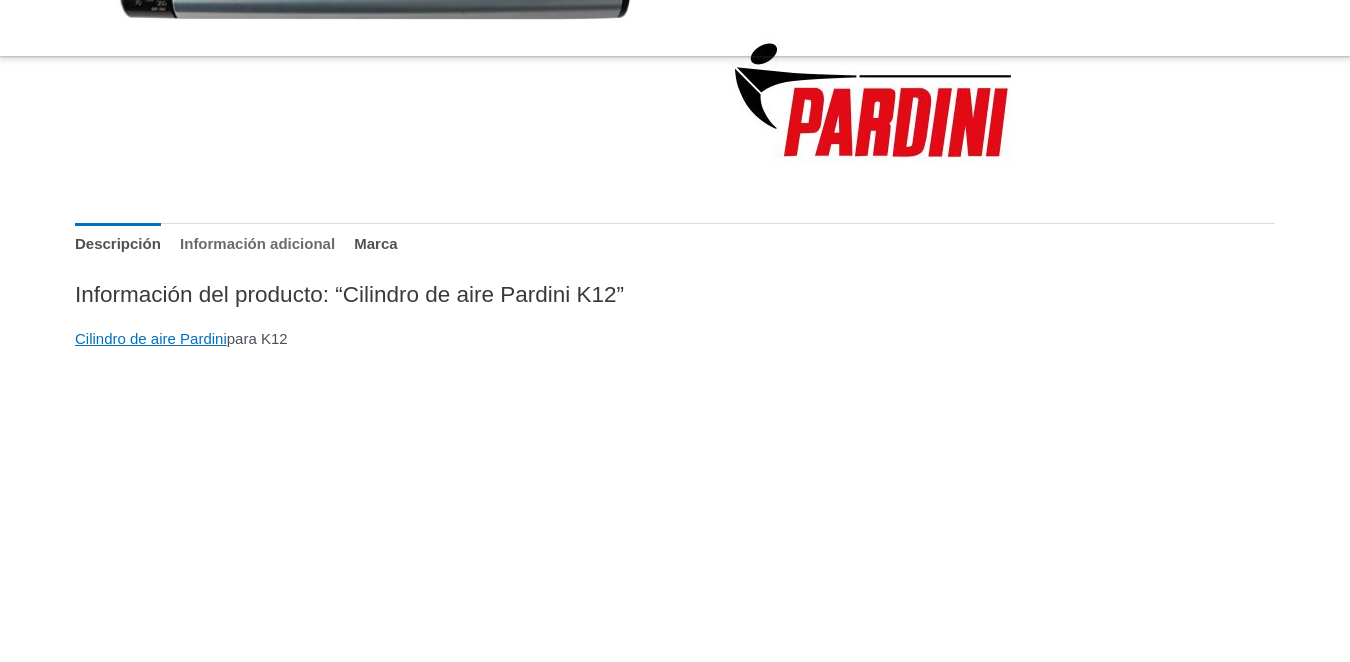 click on "Información adicional" at bounding box center [257, 244] 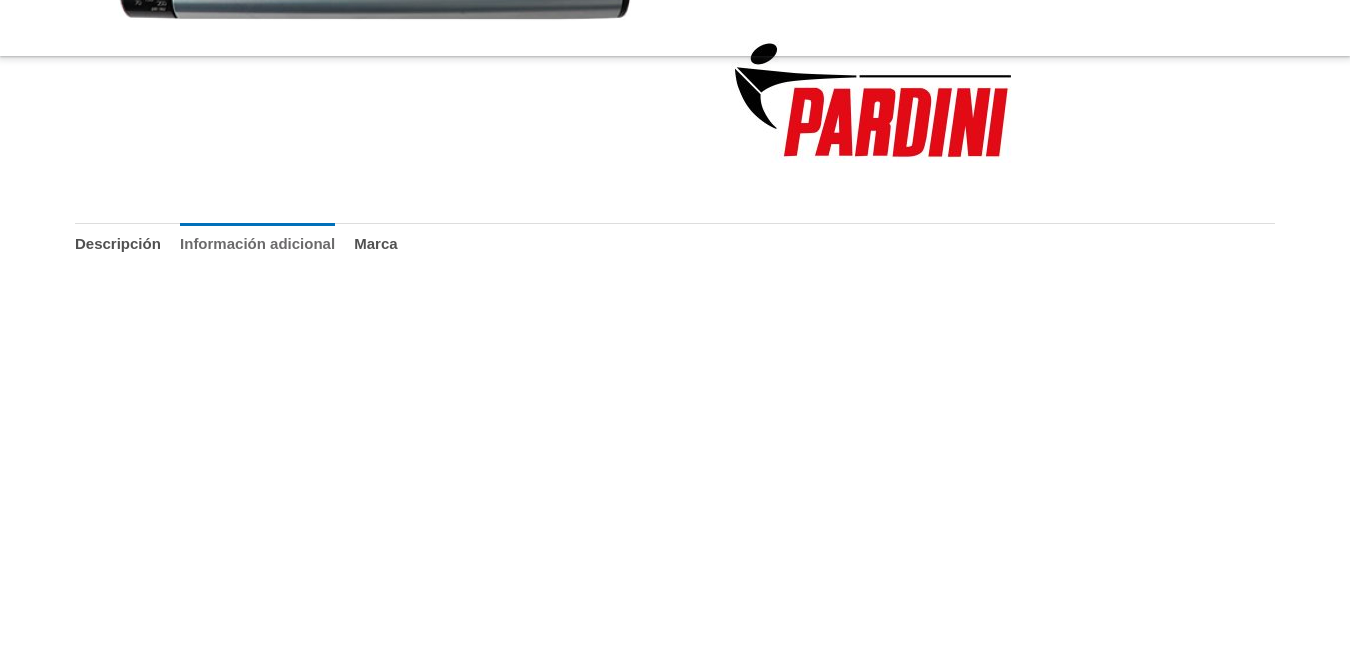 click on "Información adicional" at bounding box center [257, 243] 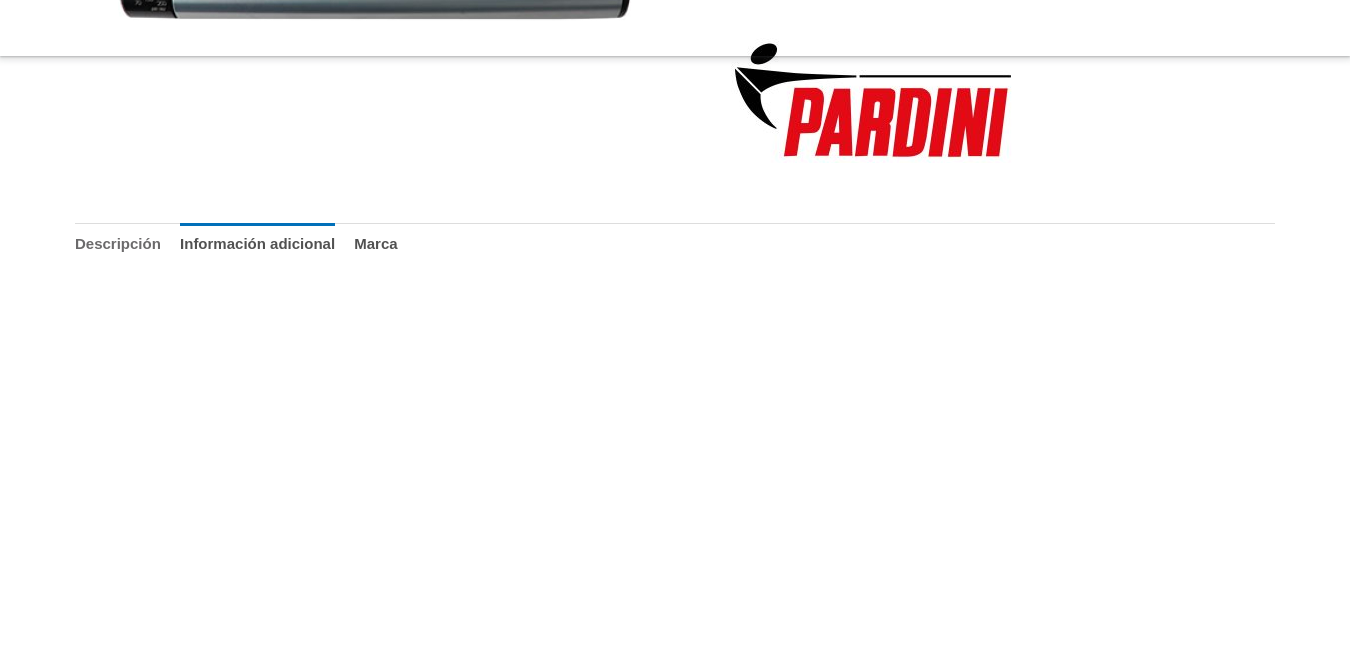 click on "Descripción" at bounding box center (118, 243) 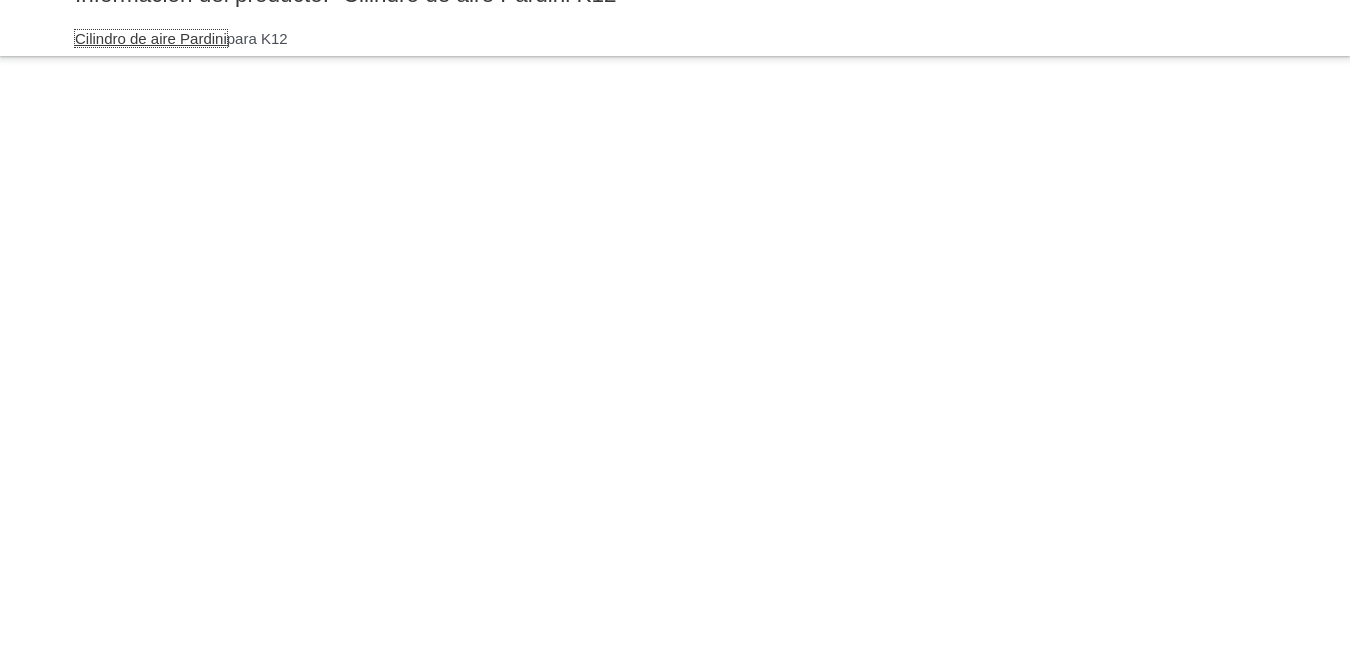 scroll, scrollTop: 900, scrollLeft: 0, axis: vertical 